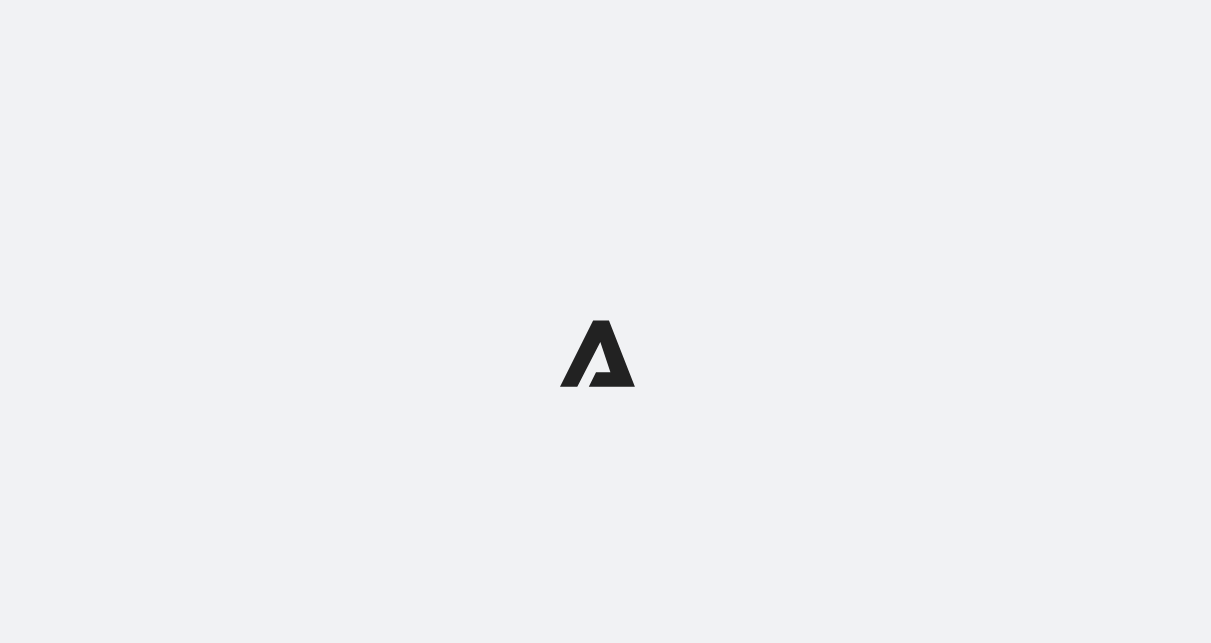 scroll, scrollTop: 0, scrollLeft: 0, axis: both 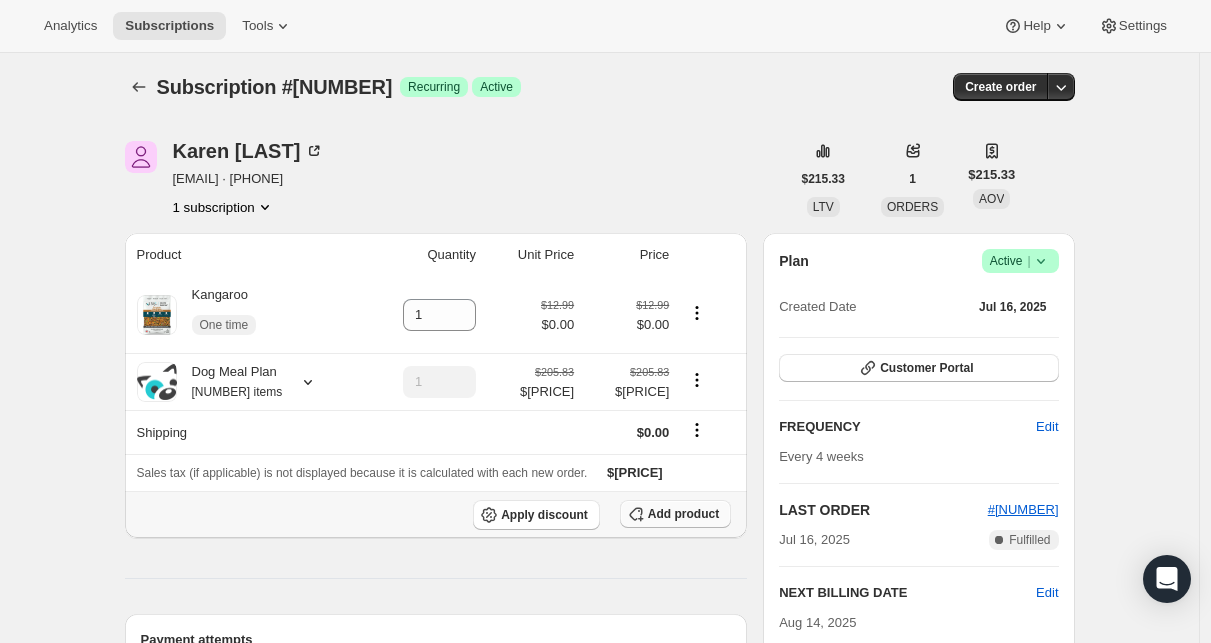 click on "Add product" at bounding box center [683, 514] 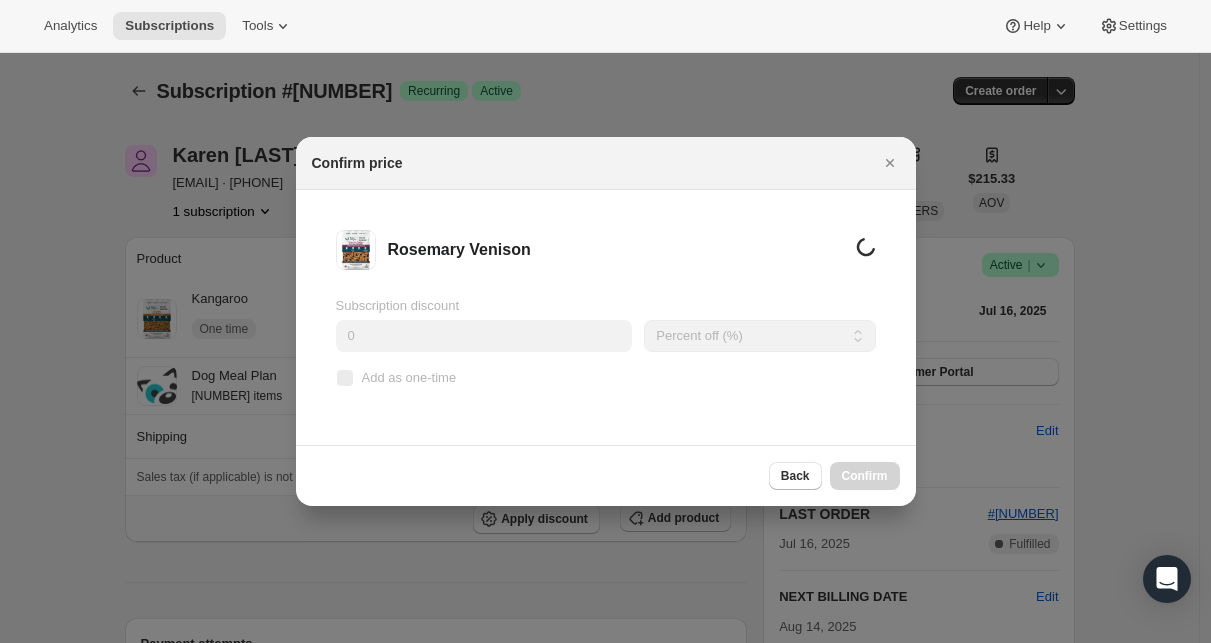 scroll, scrollTop: 0, scrollLeft: 0, axis: both 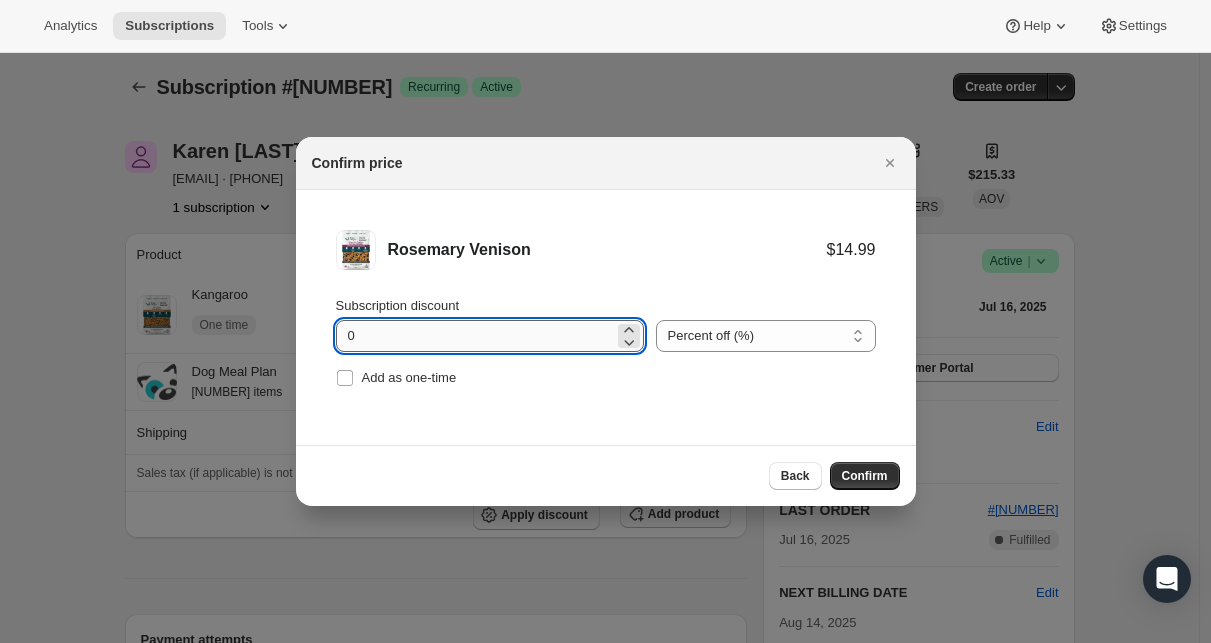 click on "0" at bounding box center [475, 336] 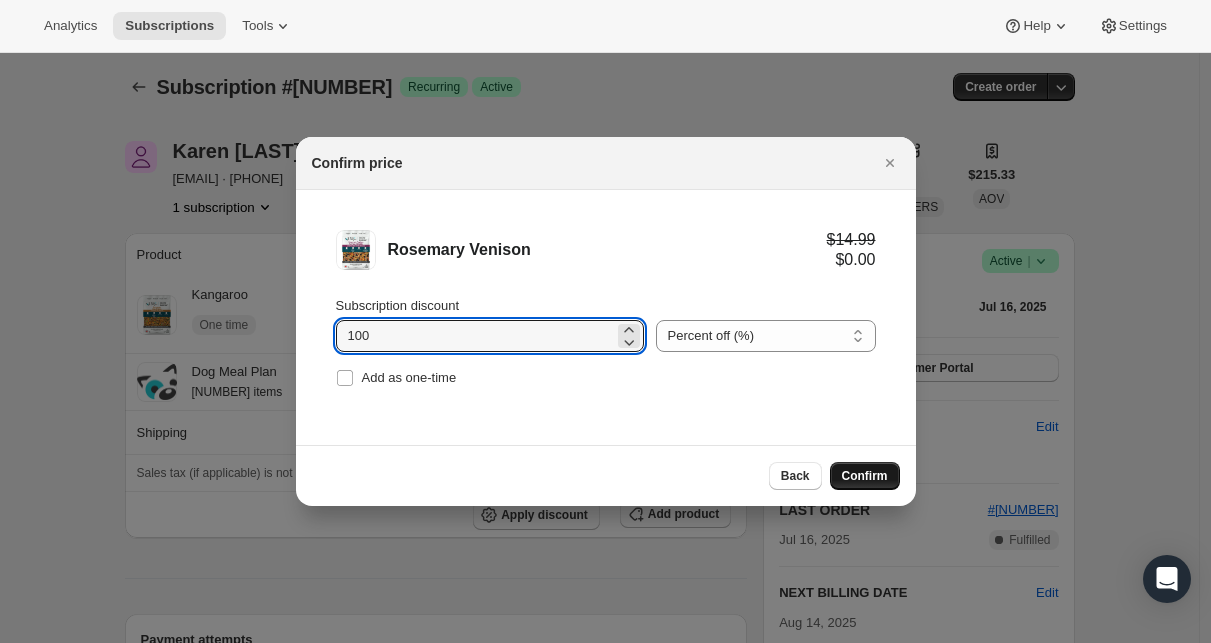 type on "100" 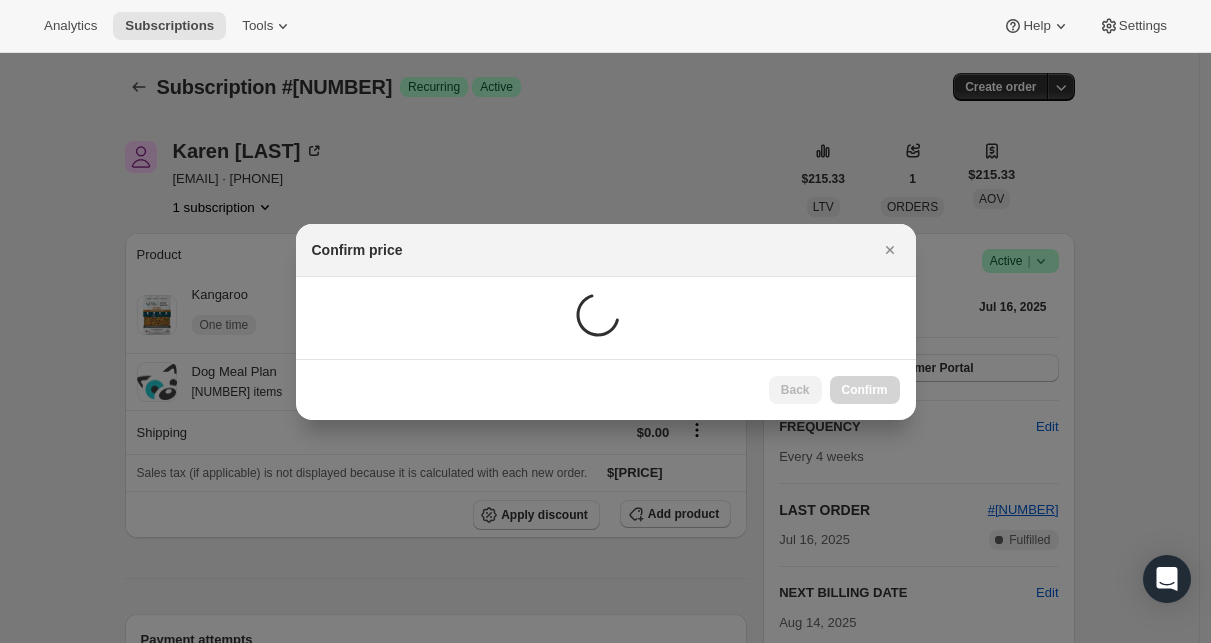 scroll, scrollTop: 4, scrollLeft: 0, axis: vertical 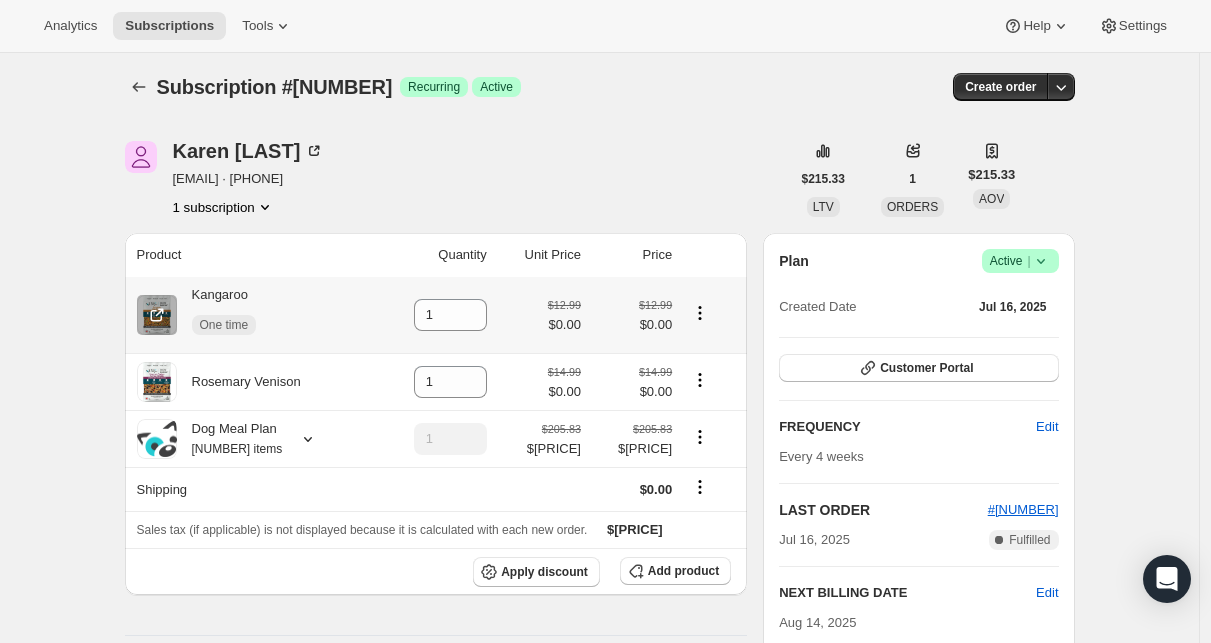 click 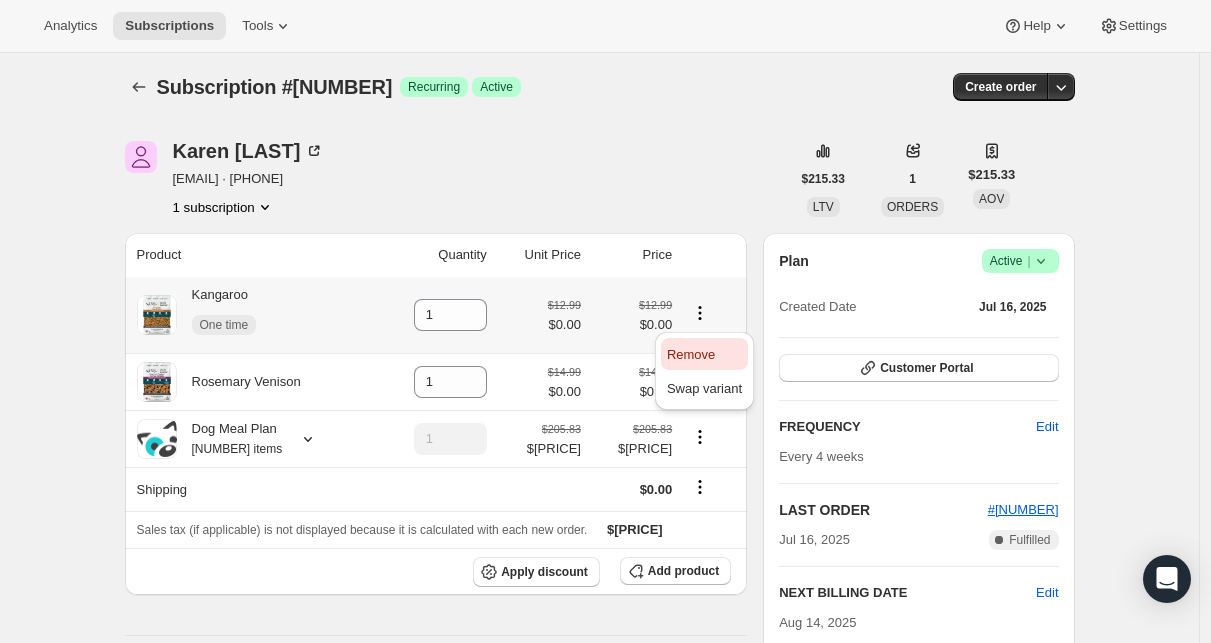 click on "Remove" at bounding box center (691, 354) 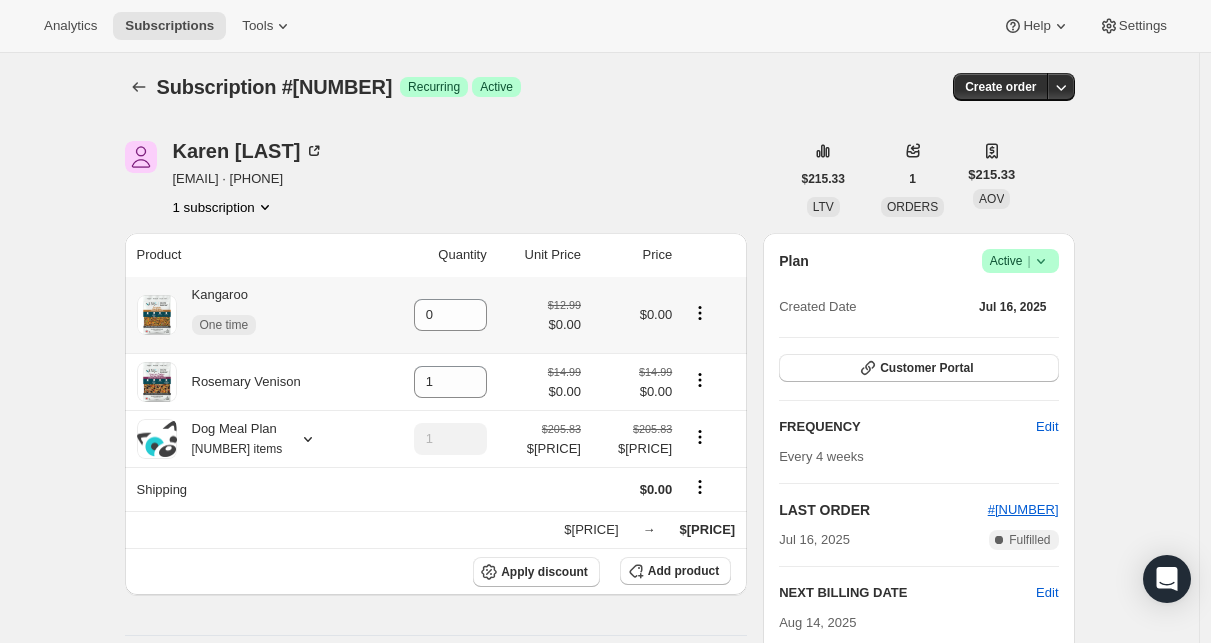 click at bounding box center [712, 315] 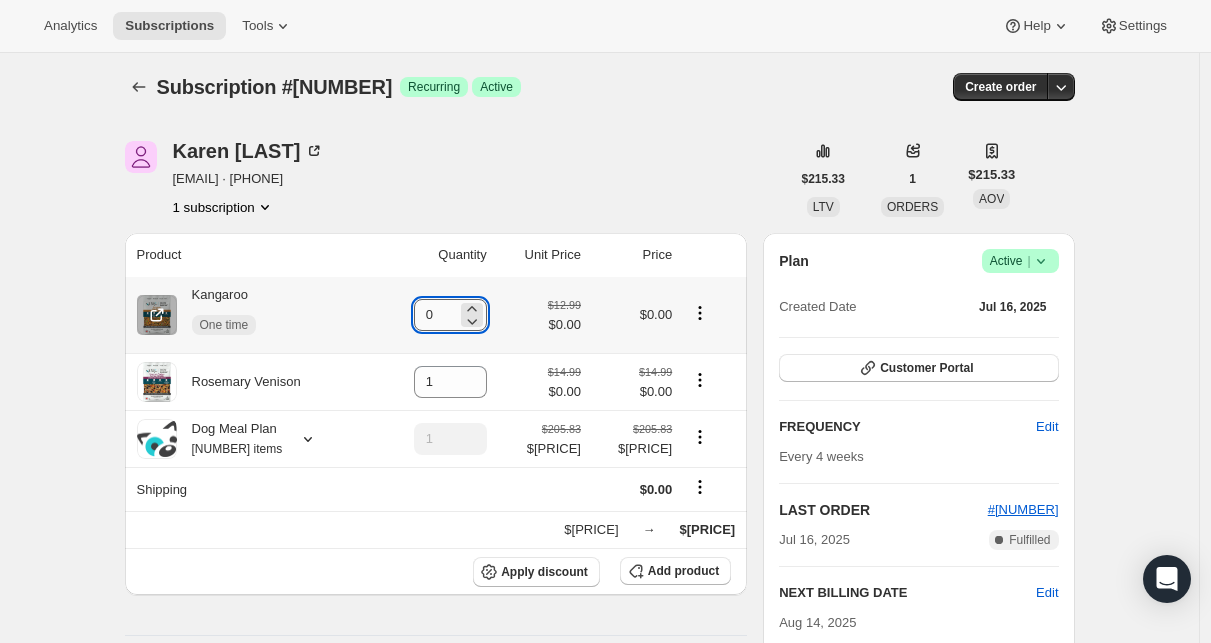 click on "0" at bounding box center [435, 315] 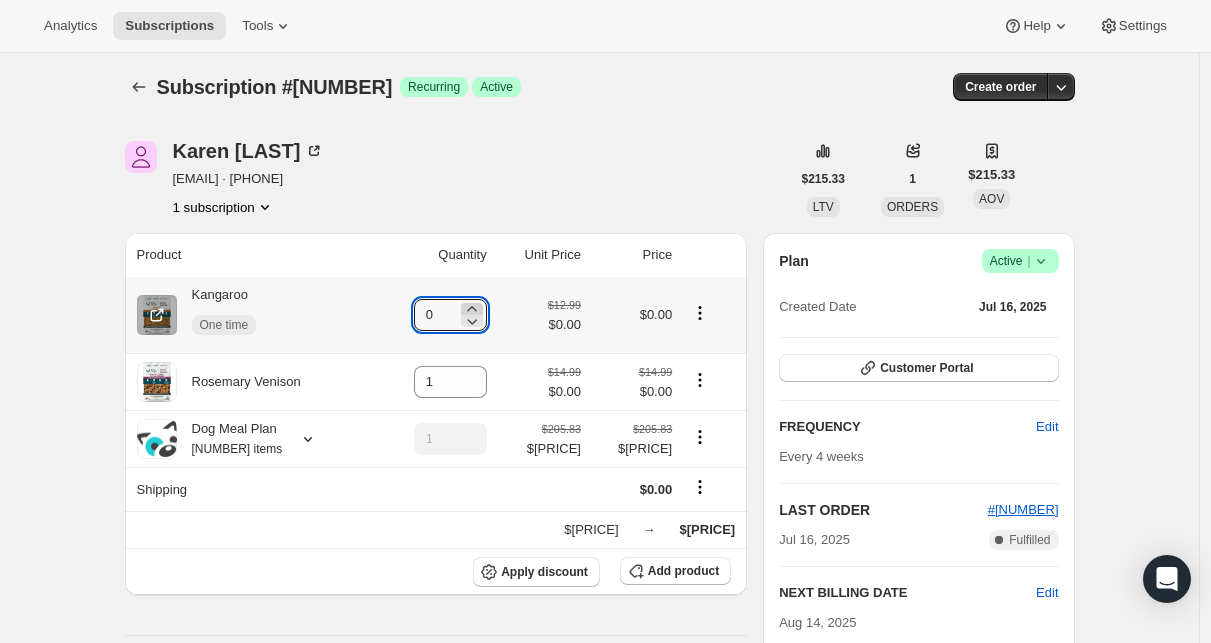 click 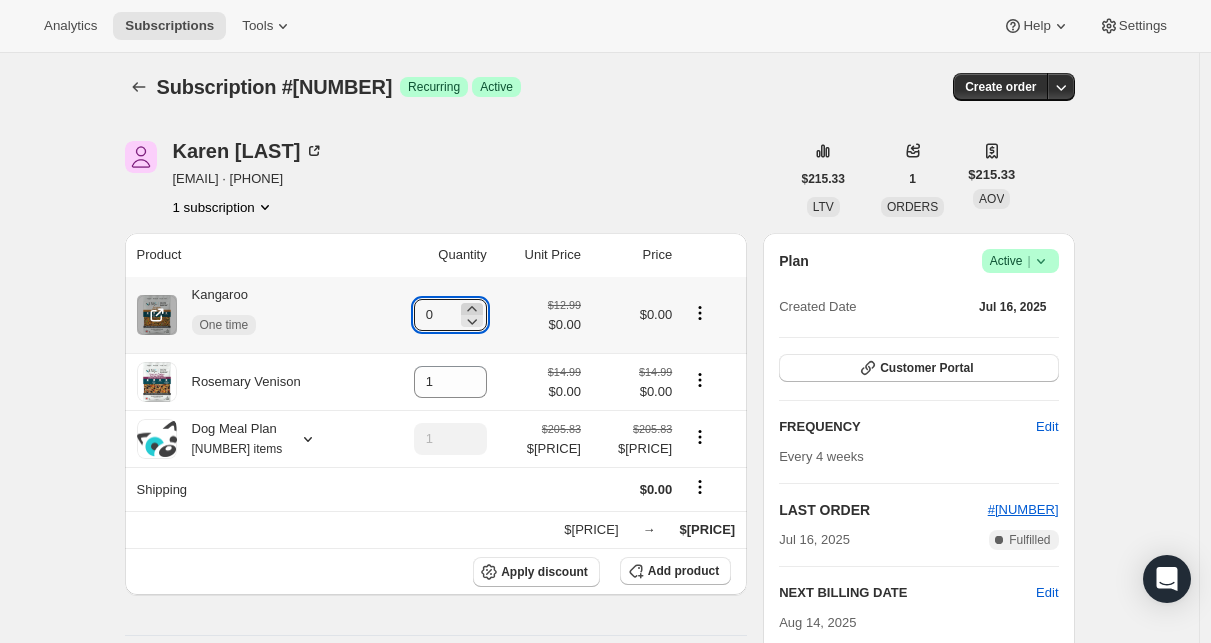 type on "1" 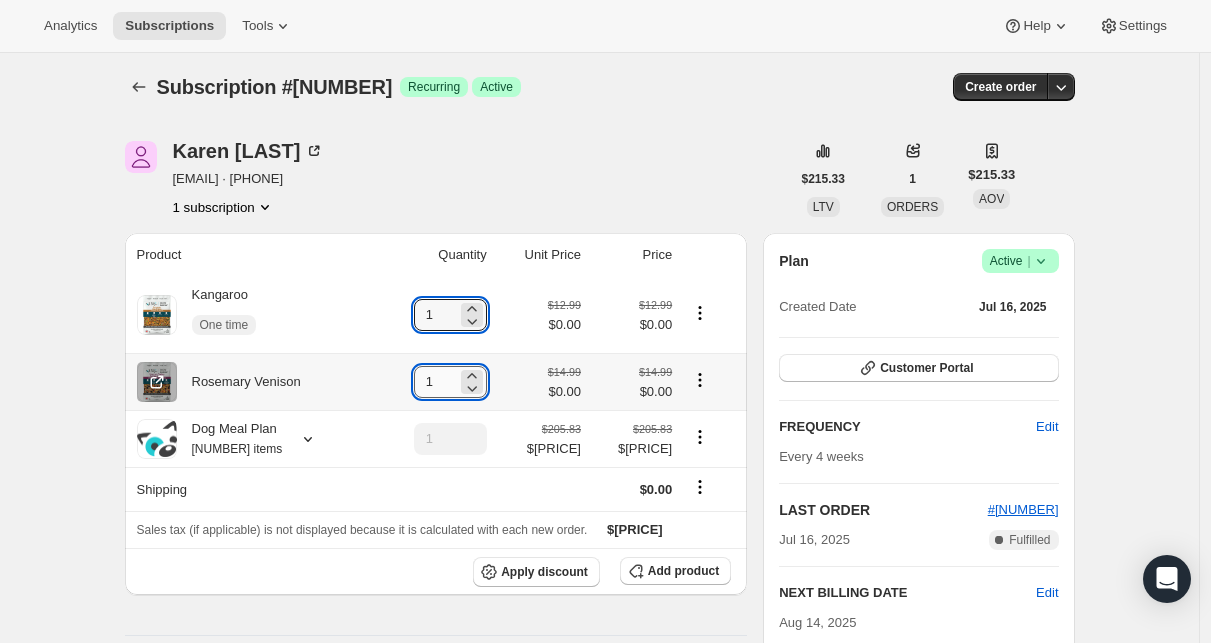 click on "1" at bounding box center [435, 382] 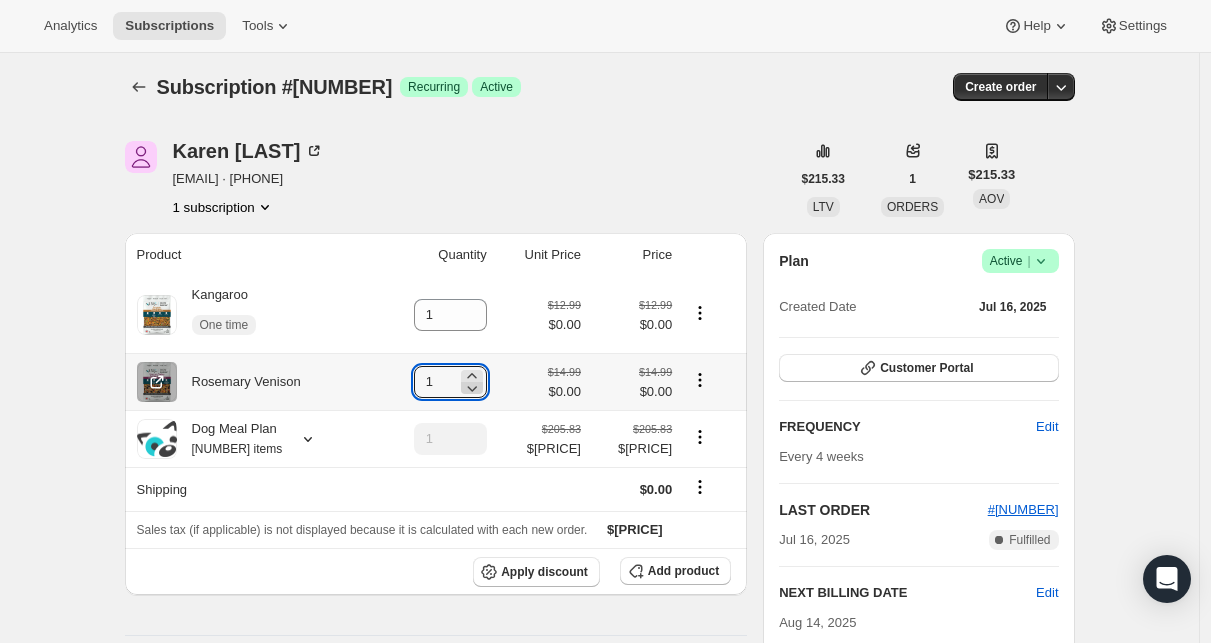 click 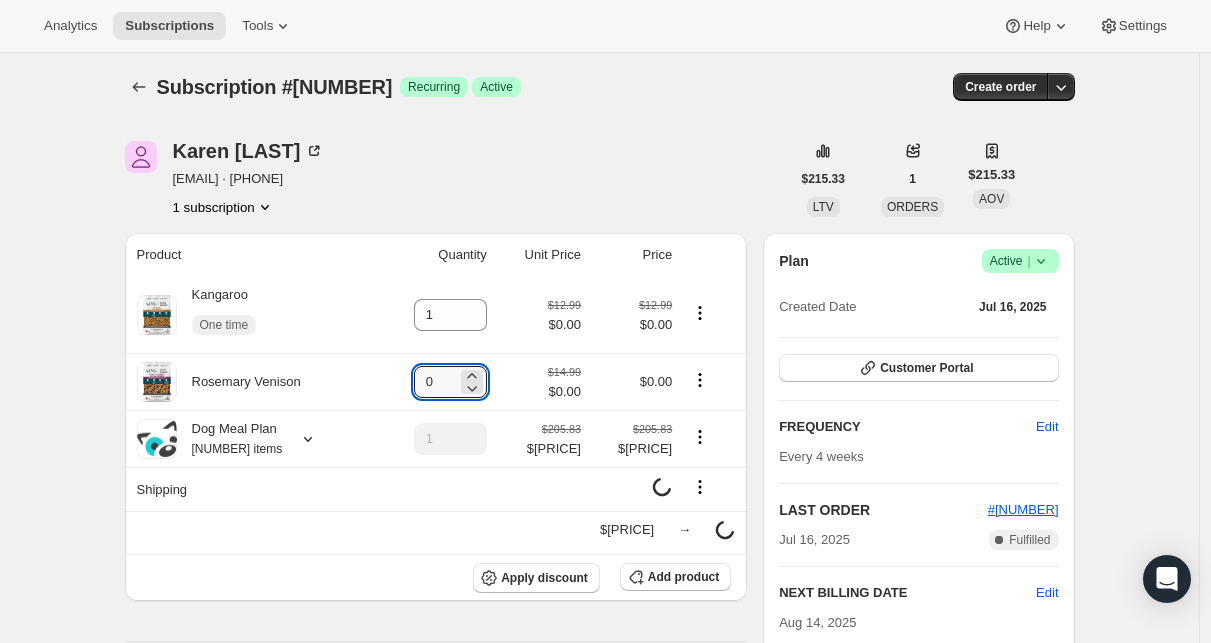 click on "Subscription #[NUMBER]. This page is ready Subscription #[NUMBER] Success Recurring Success Active Create order [FIRST] [LAST] [EMAIL] · [PHONE] [NUMBER] subscription $[PRICE] LTV [NUMBER] ORDERS $[PRICE] AOV Product Quantity Unit Price Price Kangaroo One time [NUMBER] $[PRICE] $[PRICE] $[PRICE] $[PRICE] Rosemary Venison One time [NUMBER] $[PRICE] $[PRICE] $[PRICE] $[PRICE] Dog Meal Plan [NUMBER] items [NUMBER] $[PRICE] $[PRICE] $[PRICE] $[PRICE] Shipping $[PRICE] Sales tax (if applicable) is not displayed because it is calculated with each new order.   $[PRICE] Apply discount Add product Payment attempts Order Billing date Status Fulfillment #[NUMBER] [DATE]  ·  [TIME]  Complete Paid  Complete Fulfilled Timeline [DATE] [FIRST] [LAST] added [NUMBER] Rosemary Venison (One-time) via Admin.  [TIME] [FIRST] [LAST] removed Rosemary Venison via Admin.  [TIME] [FIRST] [LAST] added [NUMBER] Rosemary Venison via Admin.  [TIME] [DATE] [FIRST] [LAST] updated box size from [NUMBER] to [NUMBER] via Customer Portal [TIME] New box selection [NUMBER] - Coconut Chicken [DATE]" at bounding box center [599, 898] 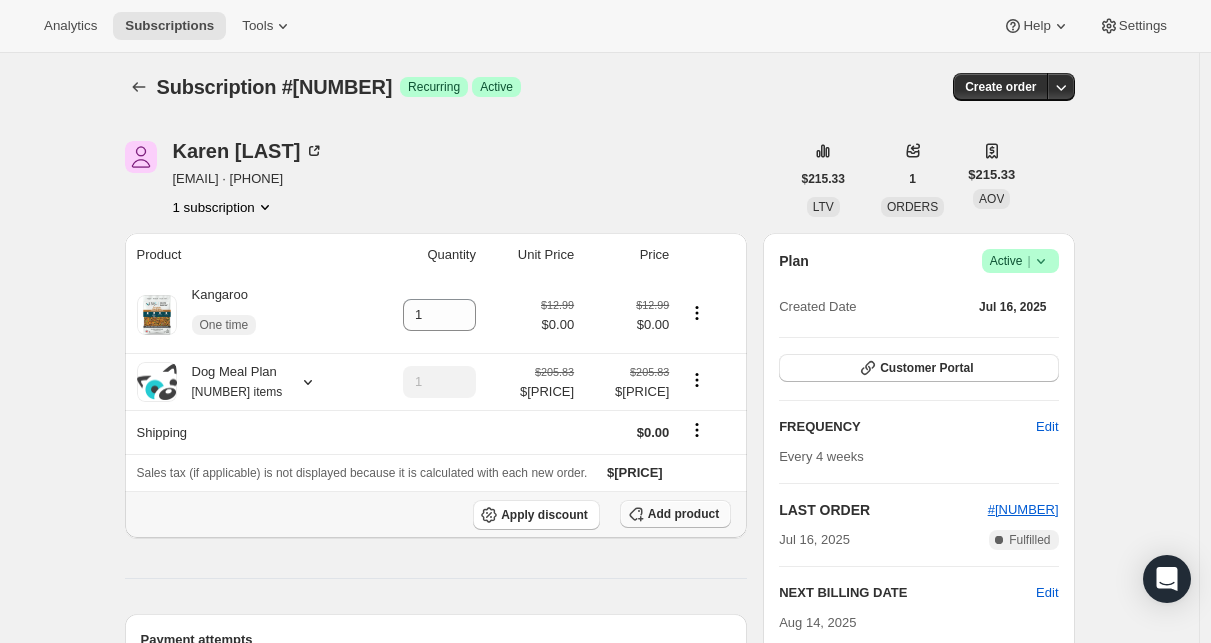 click on "Add product" at bounding box center [683, 514] 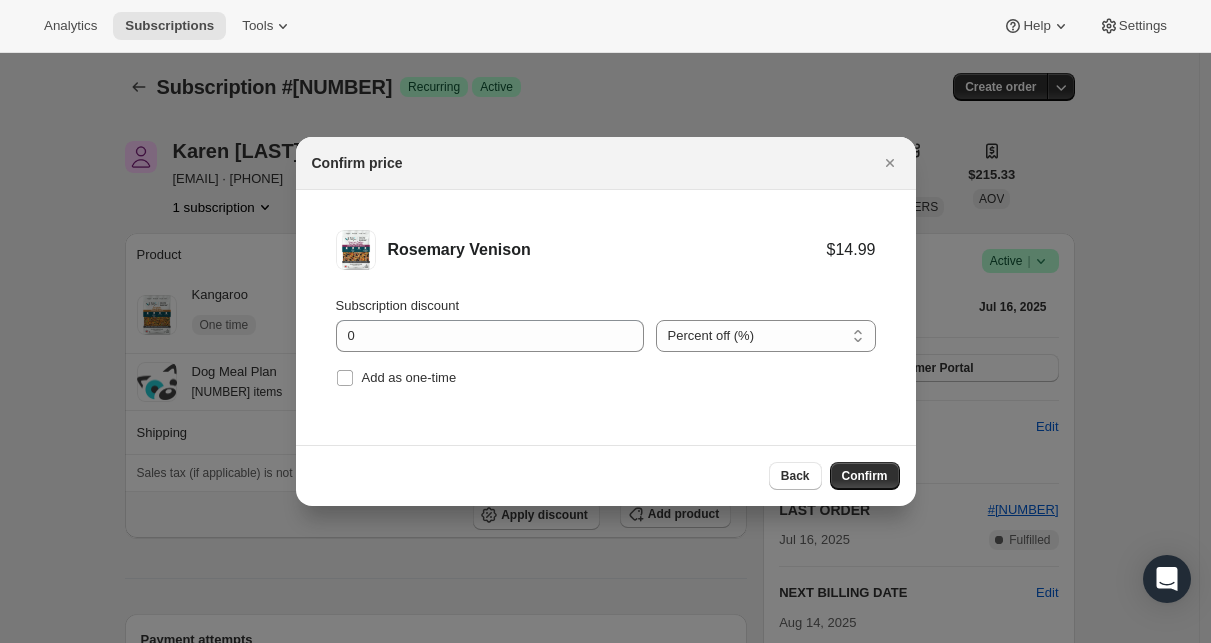 scroll, scrollTop: 0, scrollLeft: 0, axis: both 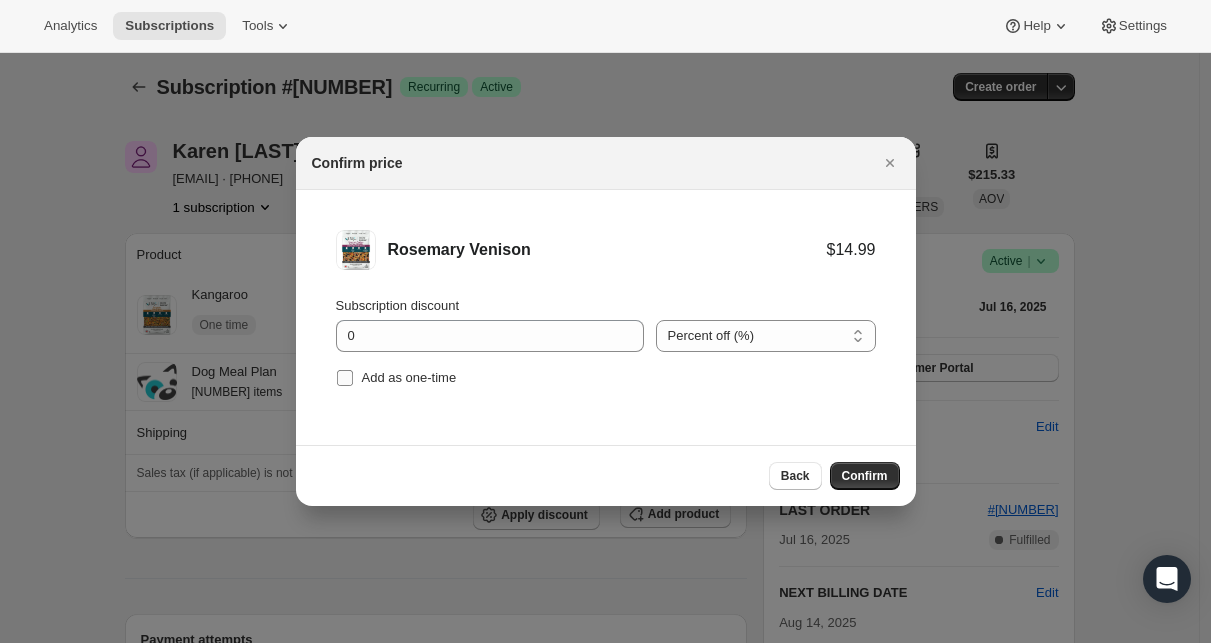 click on "Add as one-time" at bounding box center [409, 377] 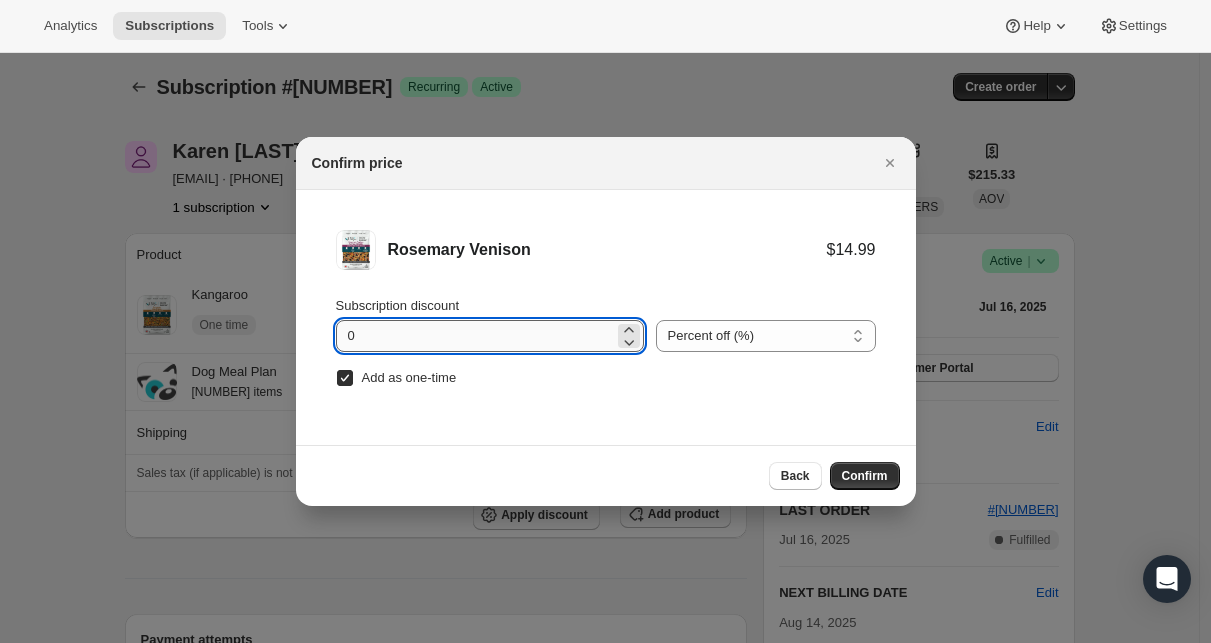 click on "0" at bounding box center (475, 336) 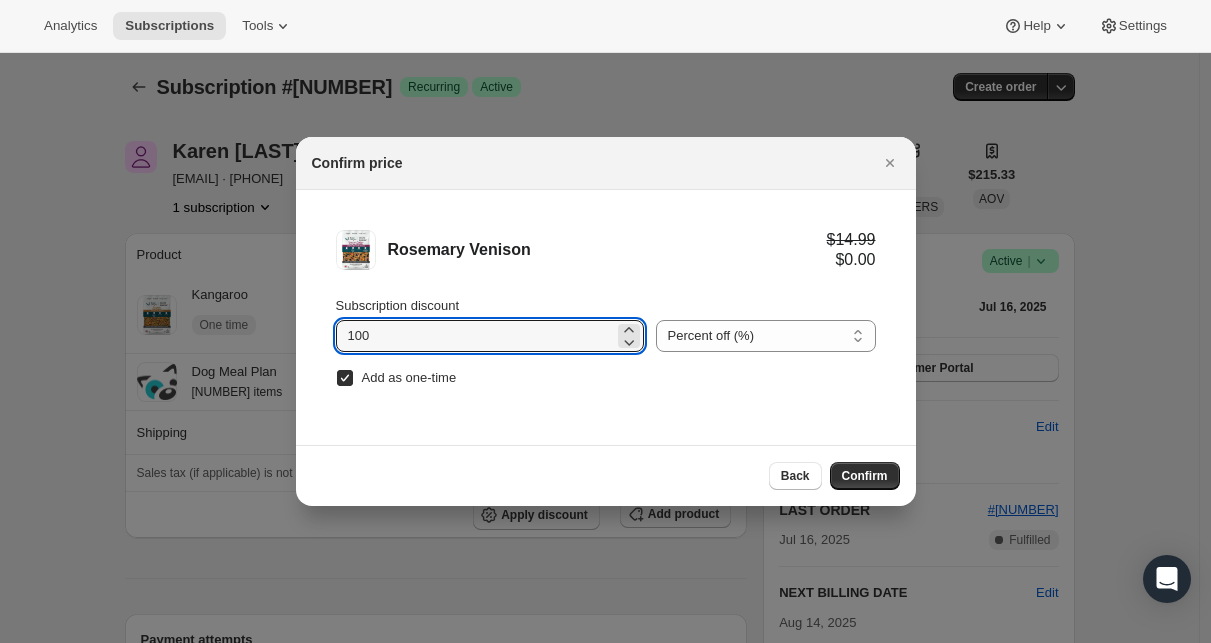 type on "100" 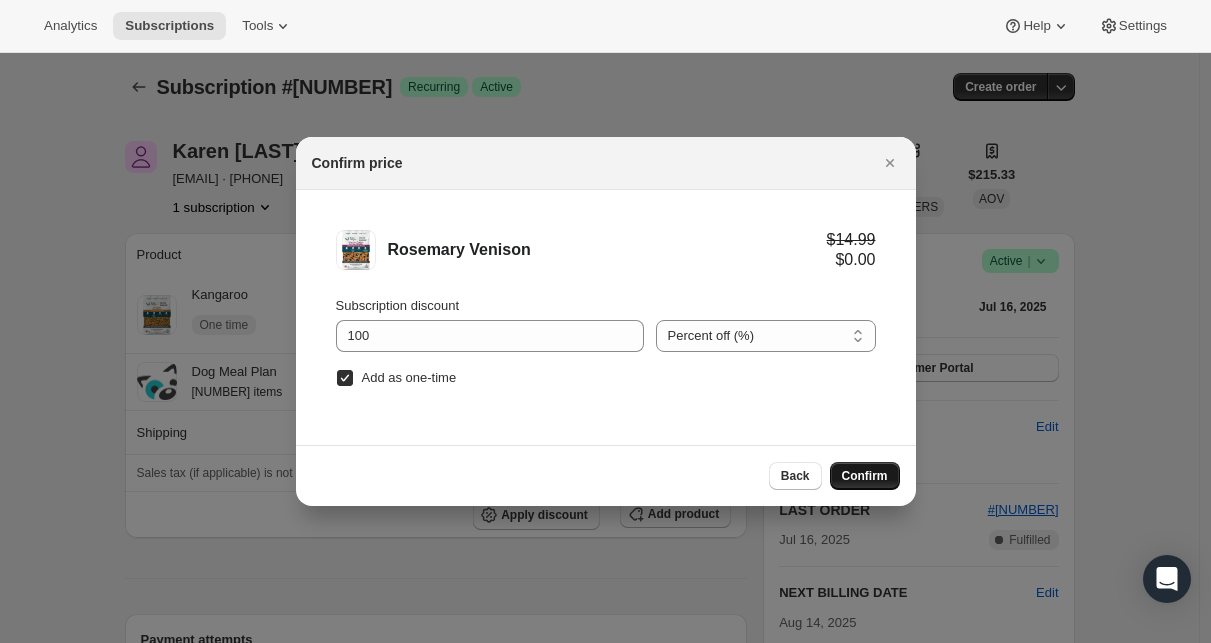 click on "Confirm" at bounding box center (865, 476) 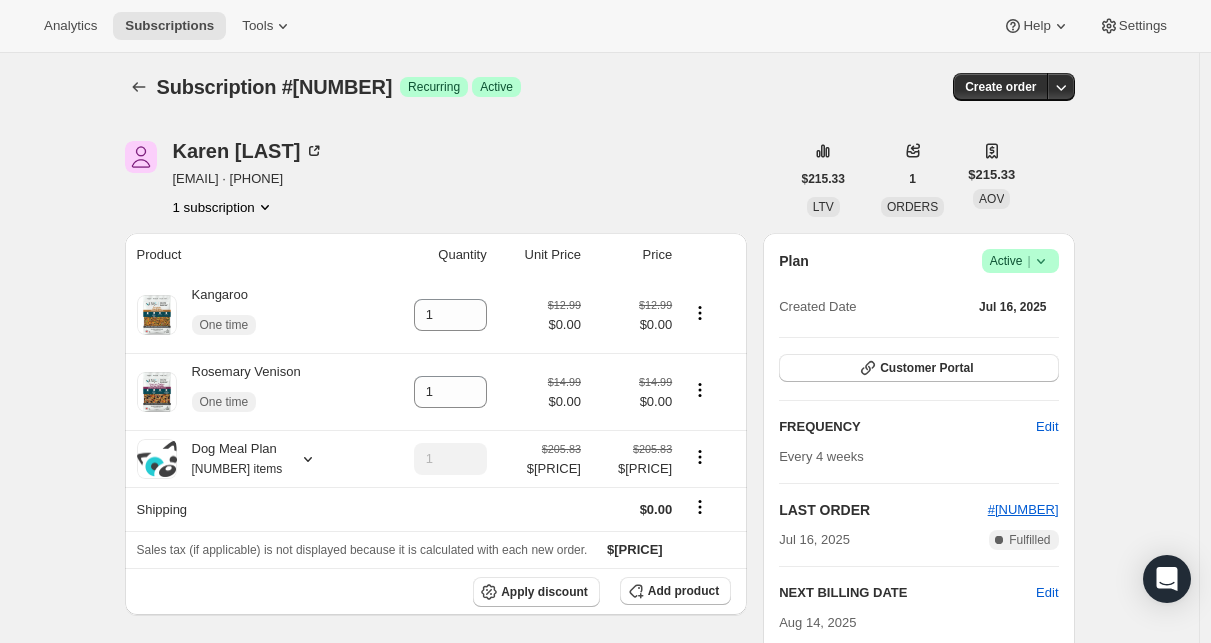 scroll, scrollTop: 57, scrollLeft: 0, axis: vertical 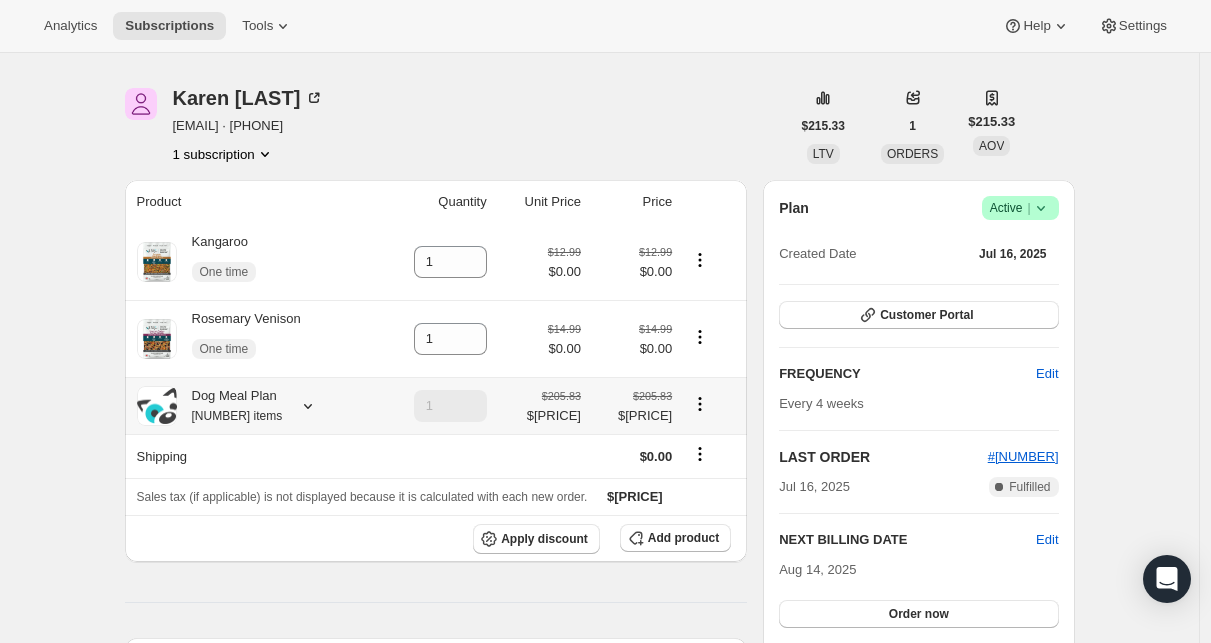 click 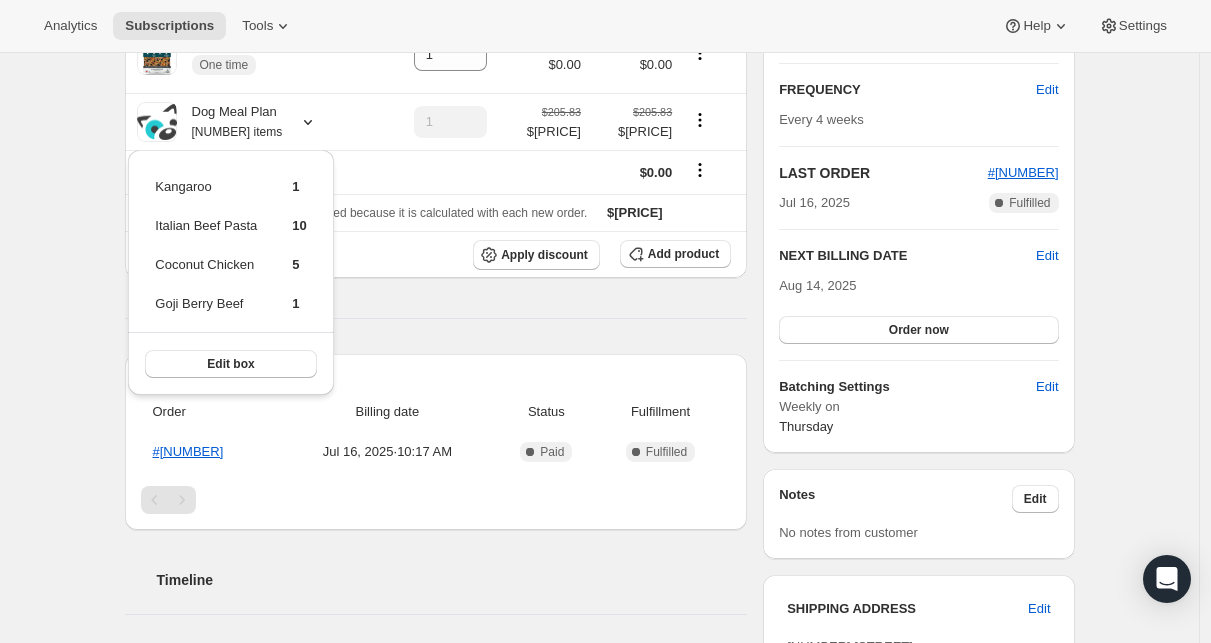 scroll, scrollTop: 360, scrollLeft: 0, axis: vertical 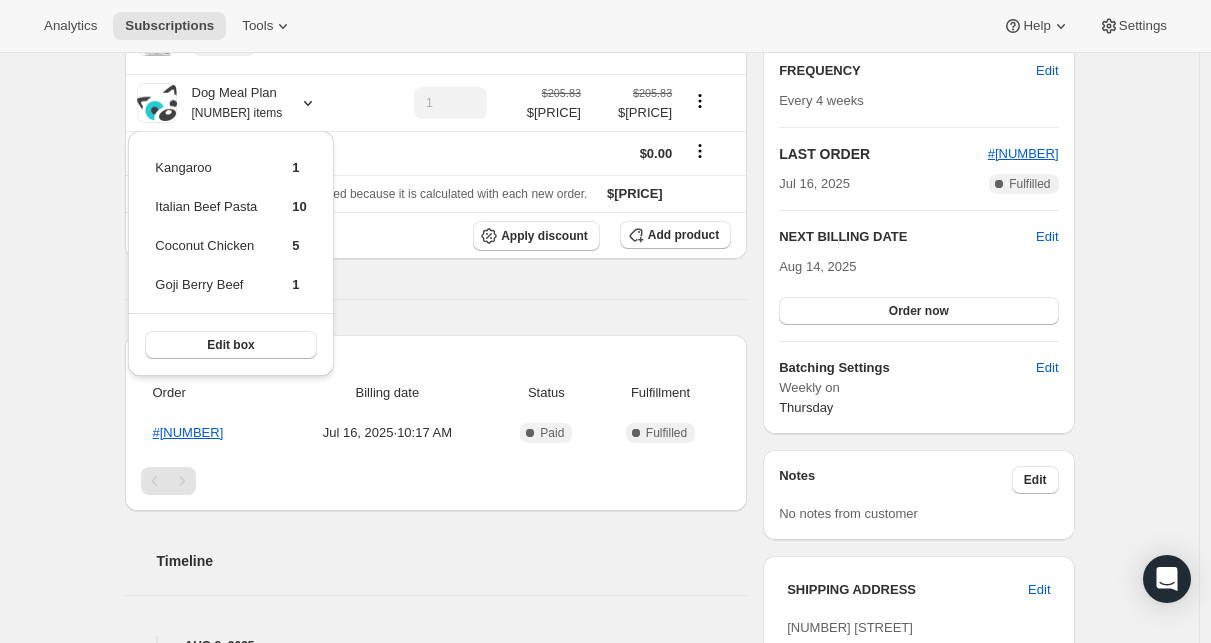 click on "Subscription #[NUMBER]. This page is ready Subscription #[NUMBER] Success Recurring Success Active Create order [FIRST] [LAST] [EMAIL] · [PHONE] [NUMBER] subscription $[PRICE] LTV [NUMBER] ORDERS $[PRICE] AOV Product Quantity Unit Price Price Kangaroo One time [NUMBER] $[PRICE] $[PRICE] $[PRICE] $[PRICE] Rosemary Venison One time [NUMBER] $[PRICE] $[PRICE] $[PRICE] $[PRICE] Dog Meal Plan [NUMBER] items [NUMBER] $[PRICE] $[PRICE] $[PRICE] $[PRICE] Shipping $[PRICE] Sales tax (if applicable) is not displayed because it is calculated with each new order.   $[PRICE] Apply discount Add product Payment attempts Order Billing date Status Fulfillment #[NUMBER] [DATE]  ·  [TIME]  Complete Paid  Complete Fulfilled Timeline [DATE] [FIRST] [LAST] added [NUMBER] Rosemary Venison (One-time) via Admin.  [TIME] [FIRST] [LAST] removed Rosemary Venison via Admin.  [TIME] [FIRST] [LAST] added [NUMBER] Rosemary Venison via Admin.  [TIME] [DATE] [FIRST] [LAST] updated box size from [NUMBER] to [NUMBER] via Customer Portal [TIME] New box selection [NUMBER] - Coconut Chicken [DATE]" at bounding box center [599, 601] 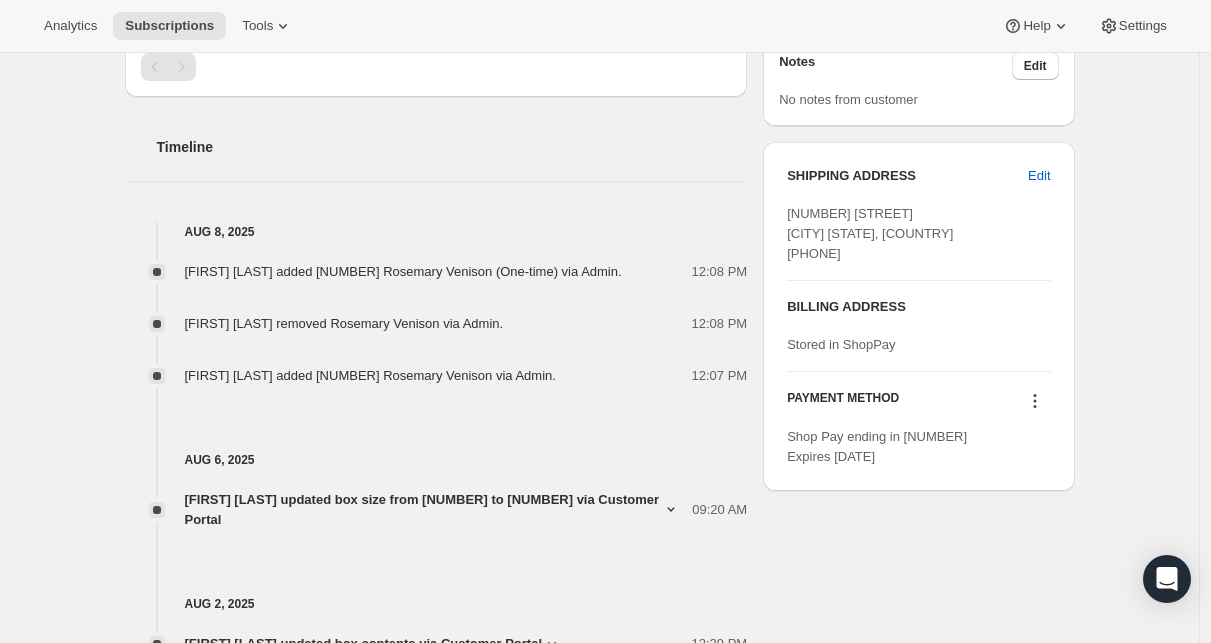 scroll, scrollTop: 778, scrollLeft: 0, axis: vertical 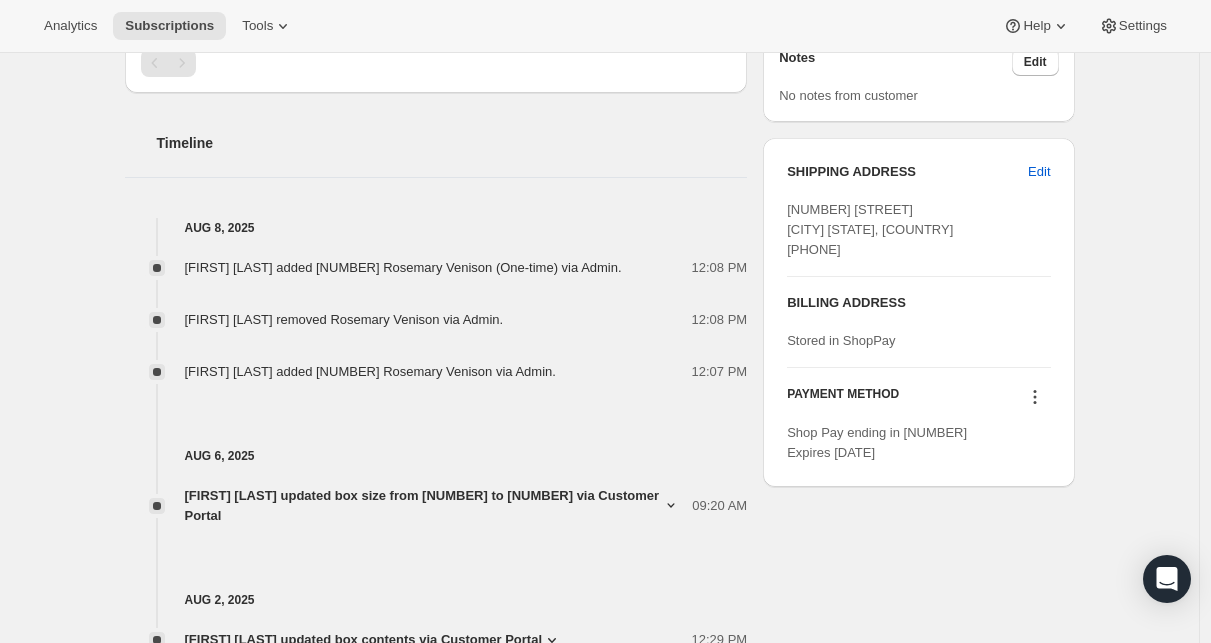 click 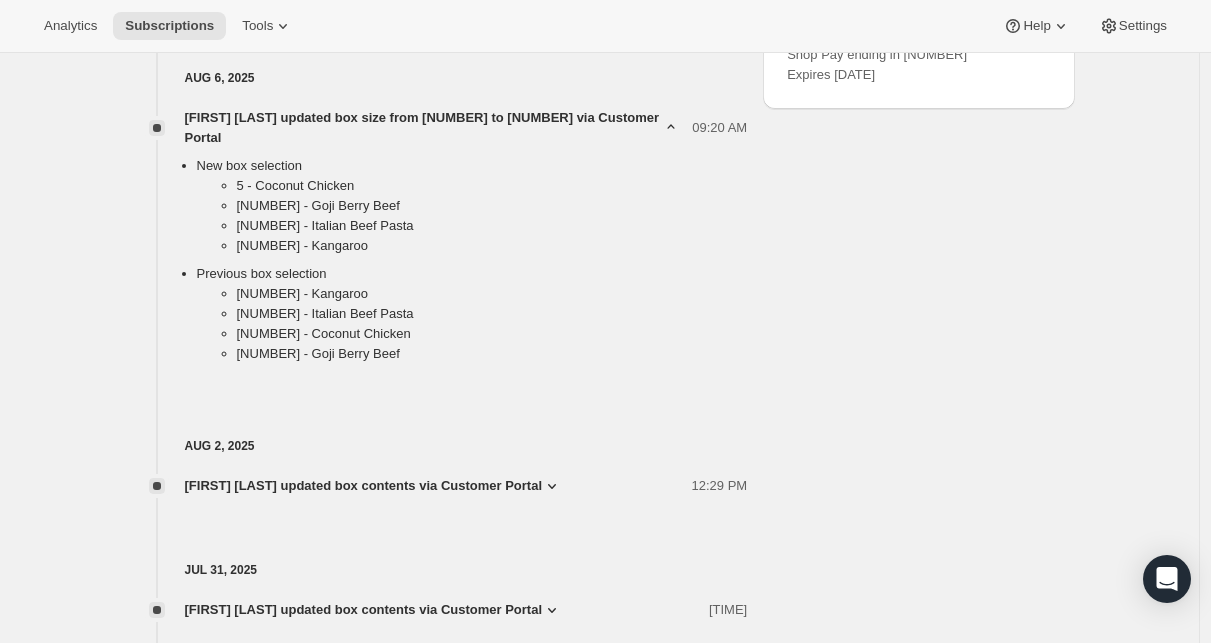 scroll, scrollTop: 1319, scrollLeft: 0, axis: vertical 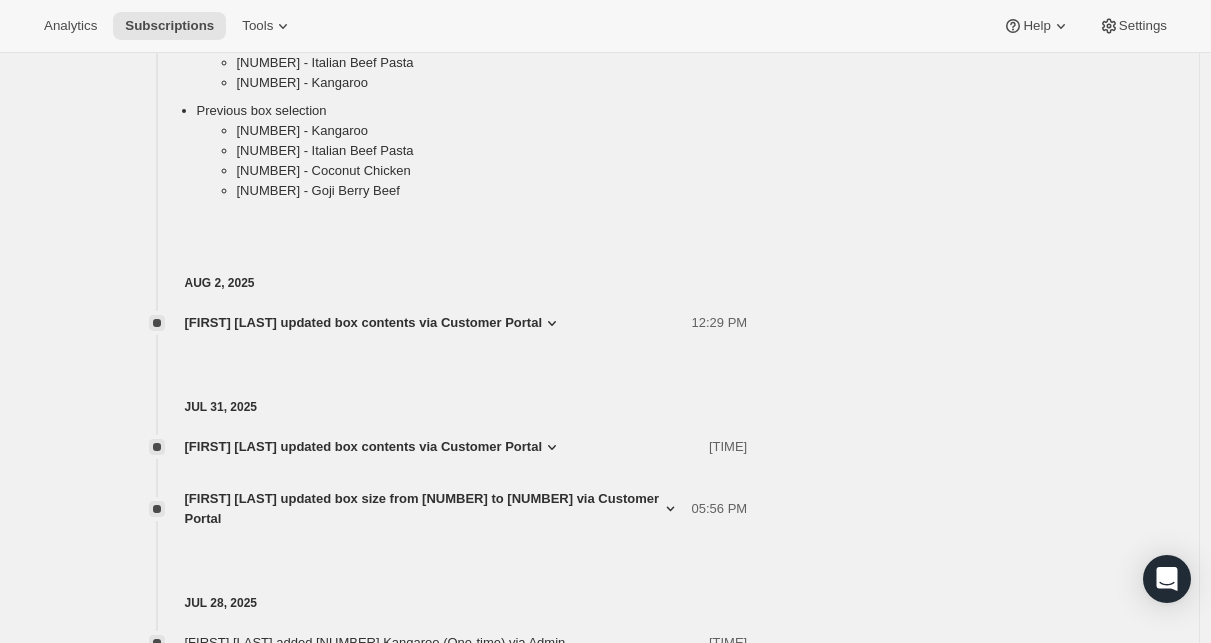 click 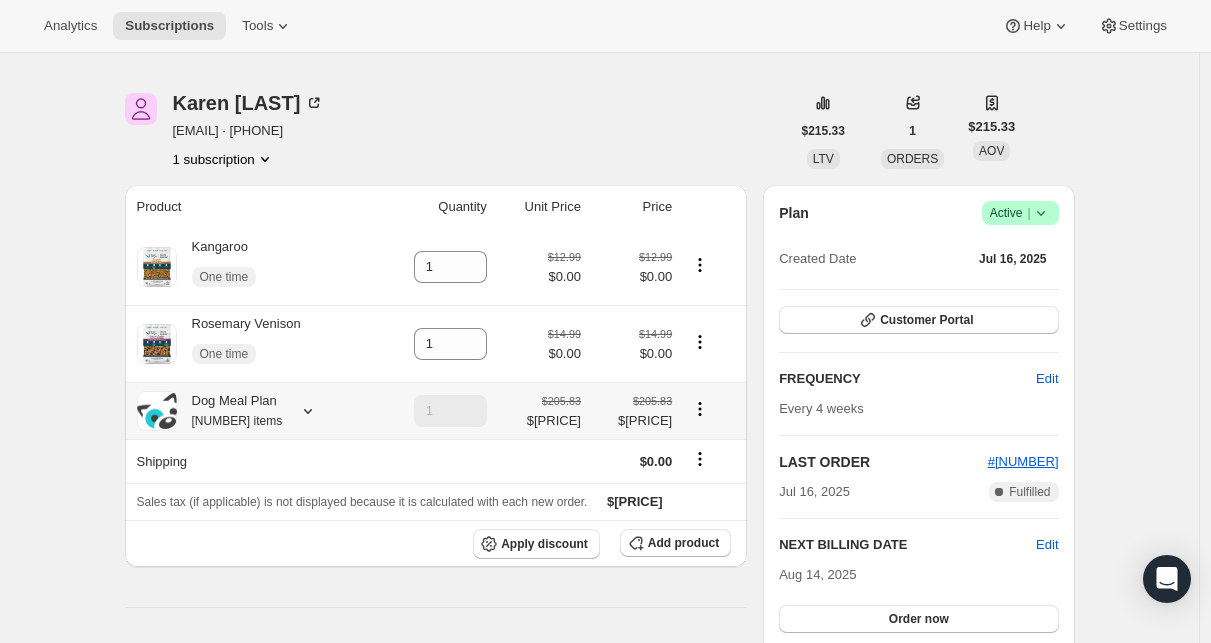 scroll, scrollTop: 0, scrollLeft: 0, axis: both 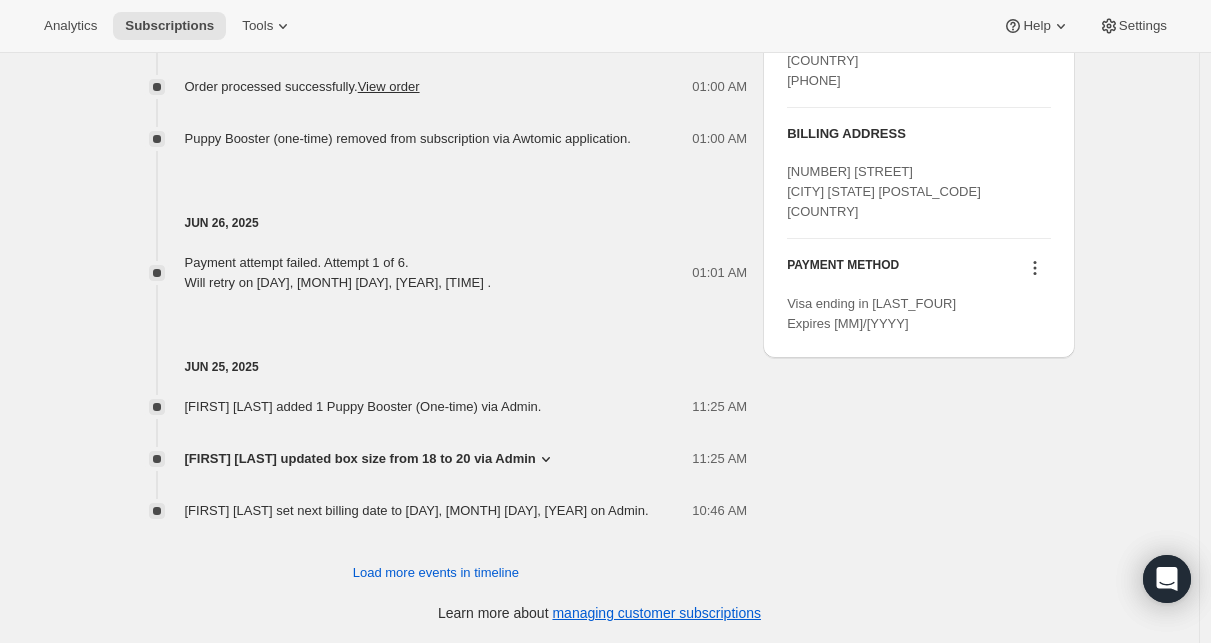 click on "[FIRST] [LAST] updated box size from 18 to 20 via Admin" at bounding box center (360, 459) 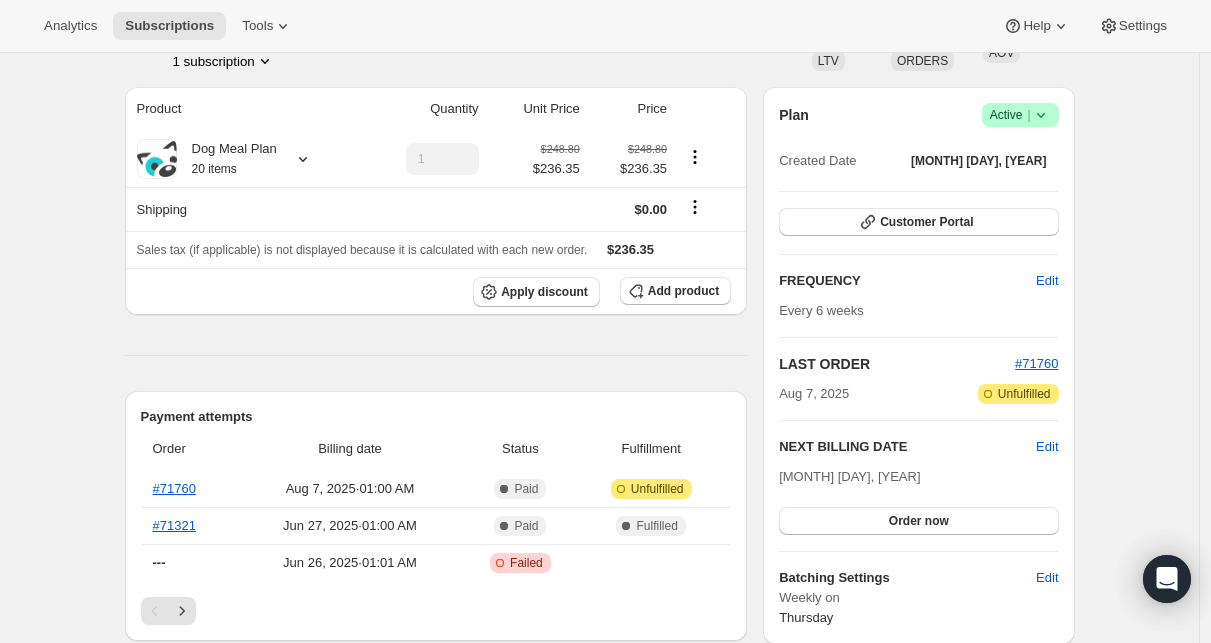scroll, scrollTop: 146, scrollLeft: 0, axis: vertical 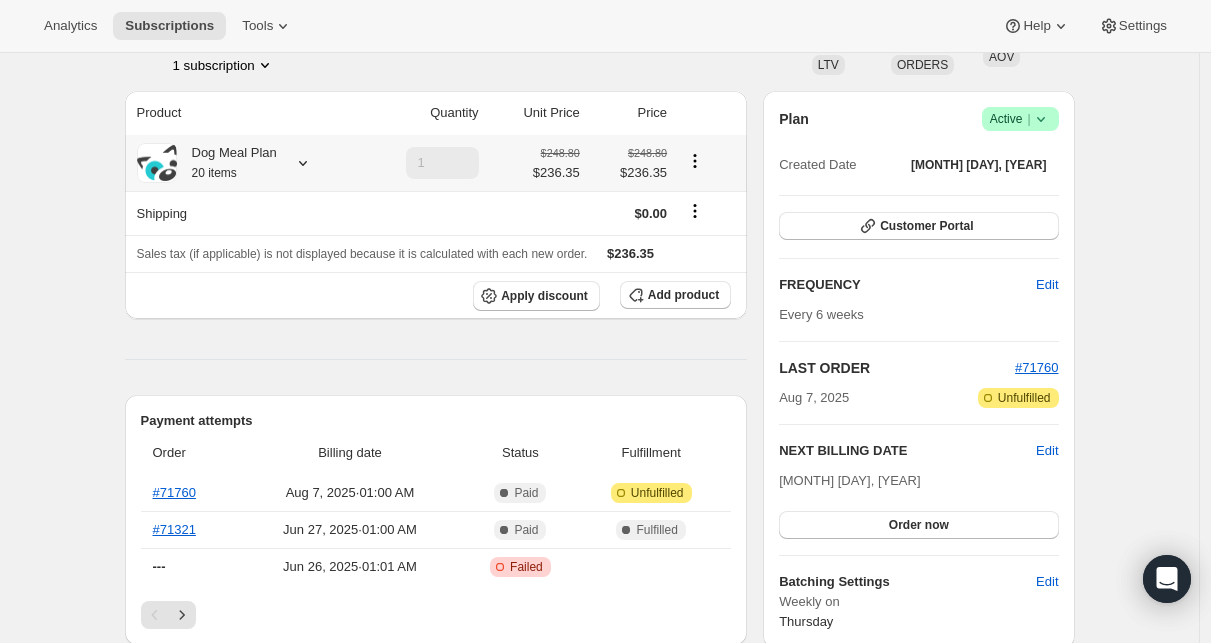 click on "Dog Meal Plan 20 items" at bounding box center (227, 163) 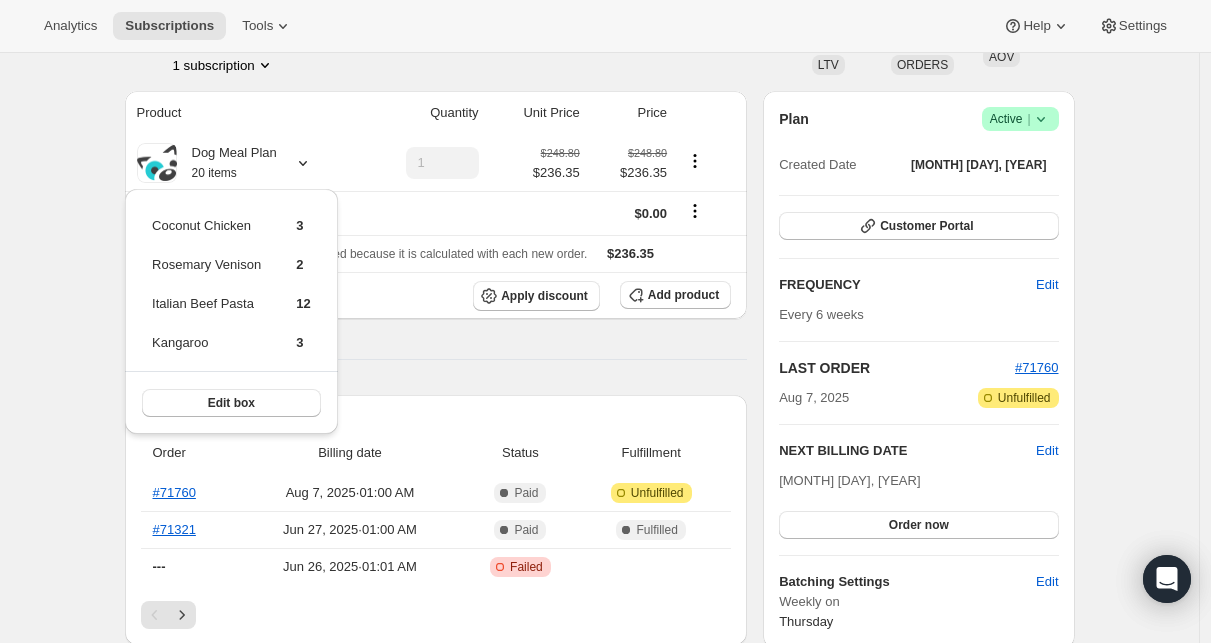 click on "Product Quantity Unit Price Price Dog Meal Plan 20 items 1 $248.80 $236.35 $248.80 $236.35 Shipping $0.00 Sales tax (if applicable) is not displayed because it is calculated with each new order.   $236.35 Apply discount Add product Payment attempts Order Billing date Status Fulfillment #71760 Aug 7, 2025  ·  01:00 AM  Complete Paid Attention Incomplete Unfulfilled #71321 Jun 27, 2025  ·  01:00 AM  Complete Paid  Complete Fulfilled --- Jun 26, 2025  ·  01:01 AM Critical Incomplete Failed Timeline Aug 7, 2025 Order processed successfully.  View order 01:00 AM Aug 2, 2025 Subscription reminder email sent via Awtomic email, Klaviyo. 01:01 AM Jun 27, 2025 Order processed successfully.  View order 01:00 AM Puppy Booster (one-time) removed from subscription via Awtomic application.  01:00 AM Jun 26, 2025 Payment attempt failed. Attempt 1 of 6. Will retry on Friday, June 27, 2025, 01:01 AM . 01:01 AM Jun 25, 2025 Derin Karaoglu added 1 Puppy Booster (One-time) via Admin.  11:25 AM 11:25 AM New box selection" at bounding box center [436, 939] 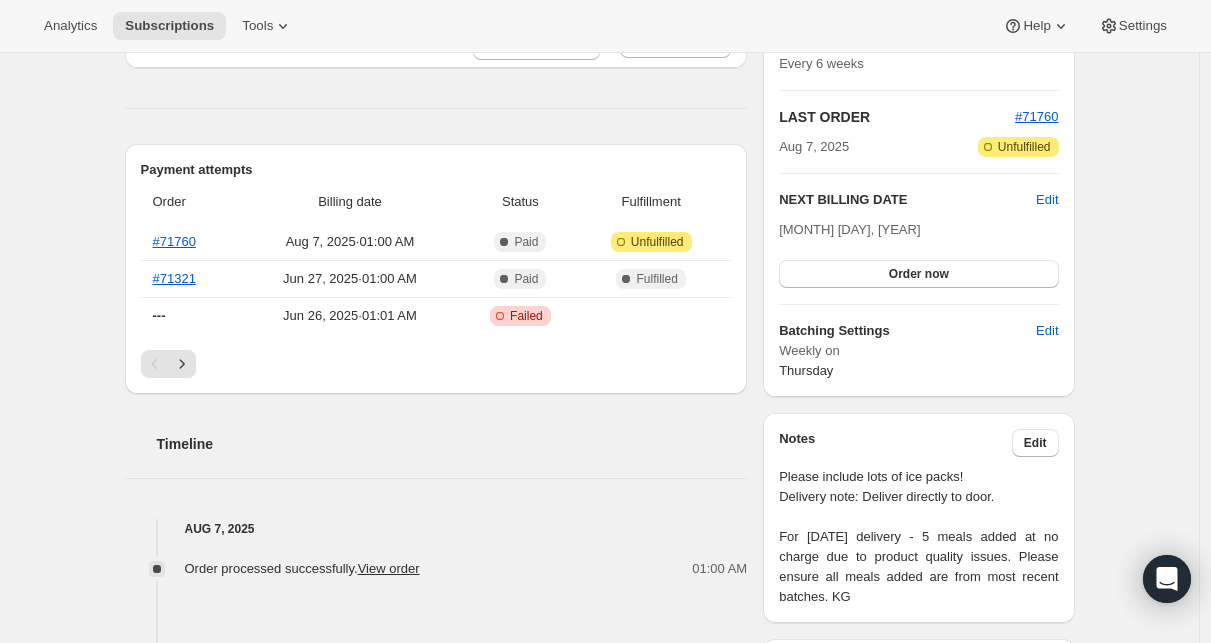 scroll, scrollTop: 301, scrollLeft: 0, axis: vertical 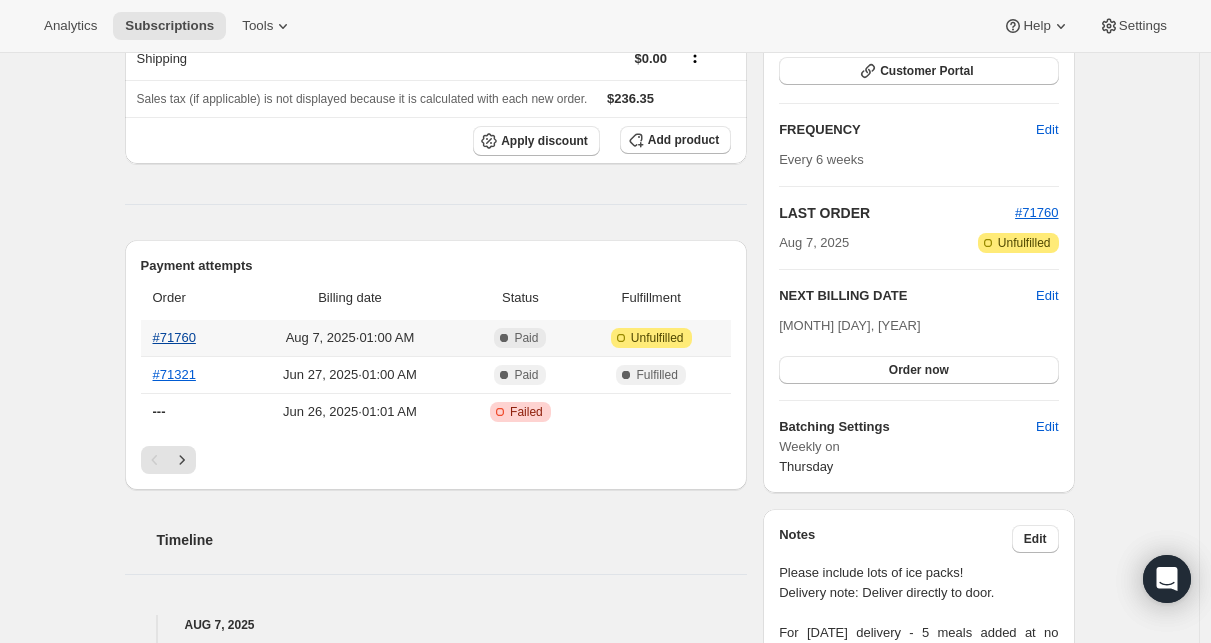 click on "#71760" at bounding box center [174, 337] 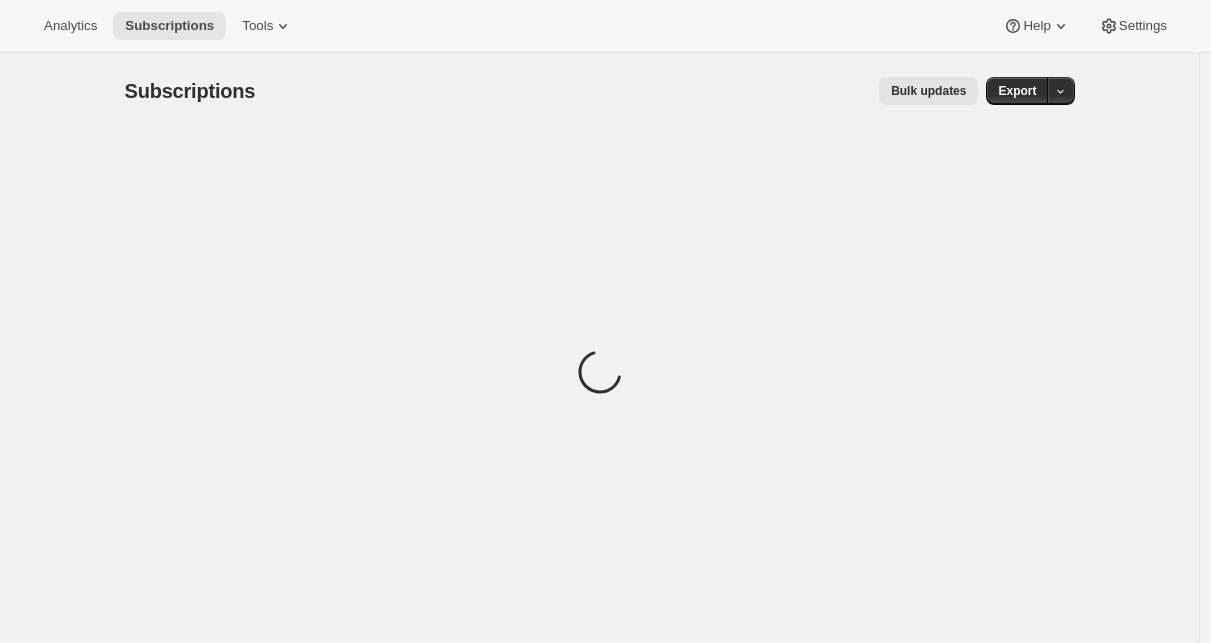 scroll, scrollTop: 0, scrollLeft: 0, axis: both 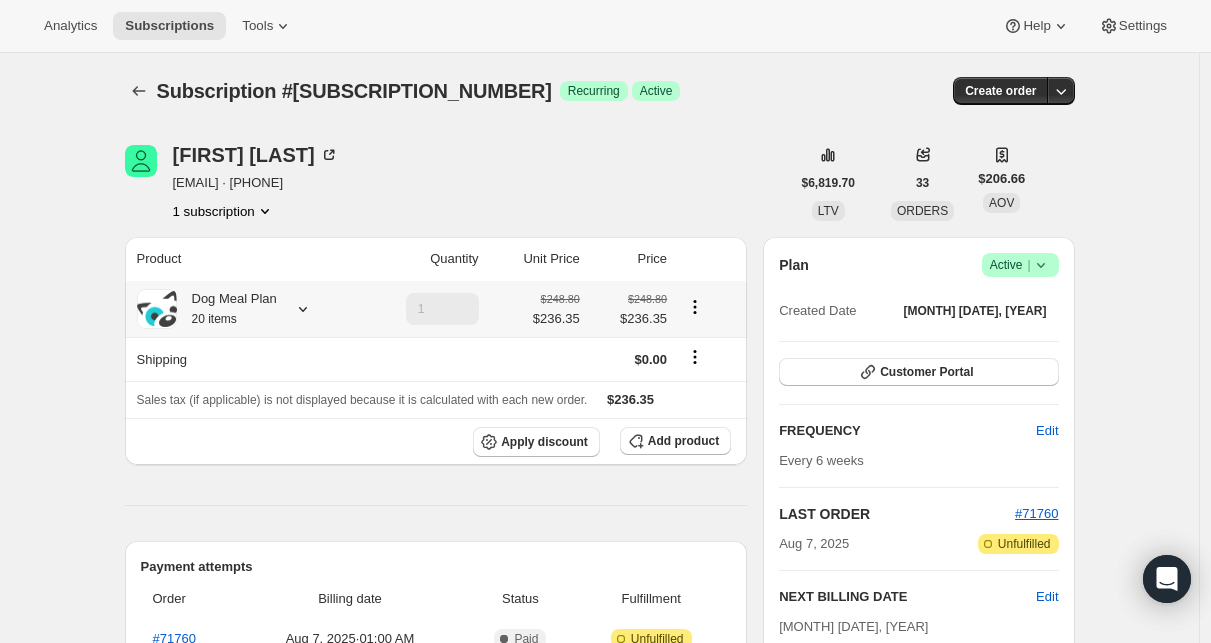 click on "Dog Meal Plan 20 items" at bounding box center [227, 309] 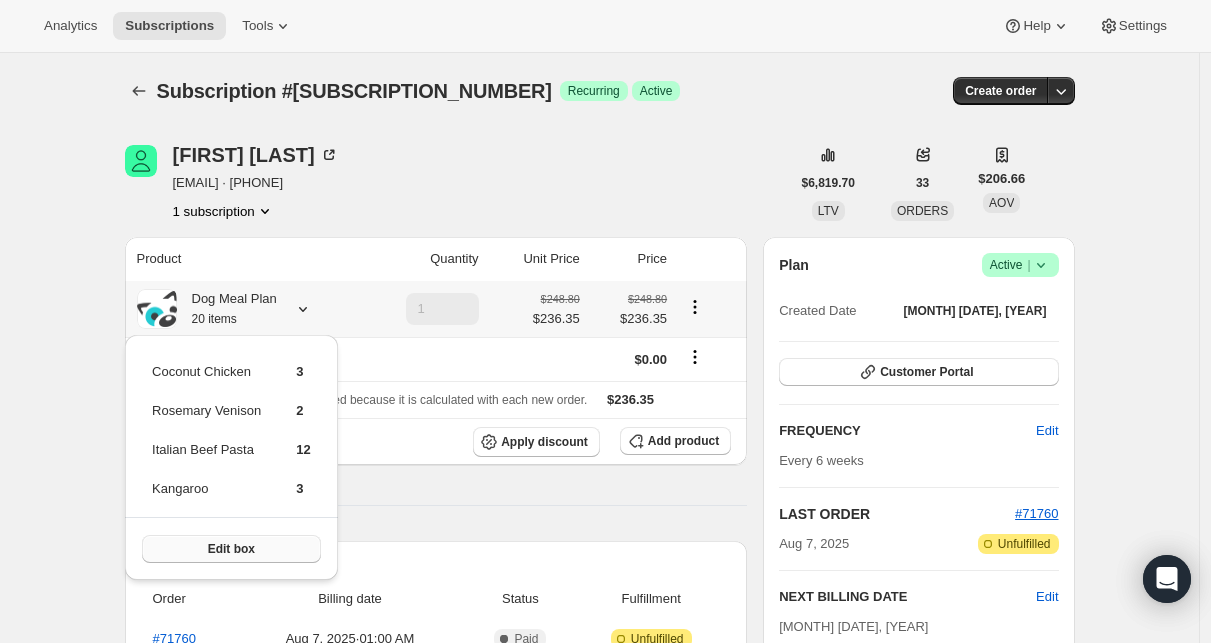 click on "Edit box" at bounding box center [231, 549] 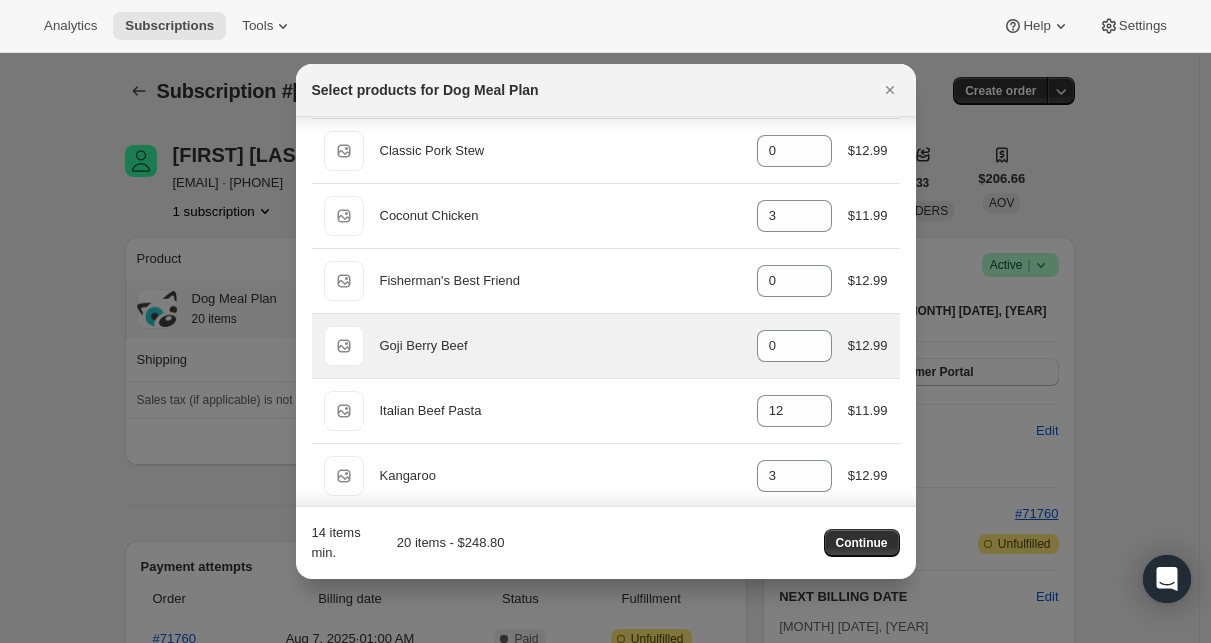 scroll, scrollTop: 182, scrollLeft: 0, axis: vertical 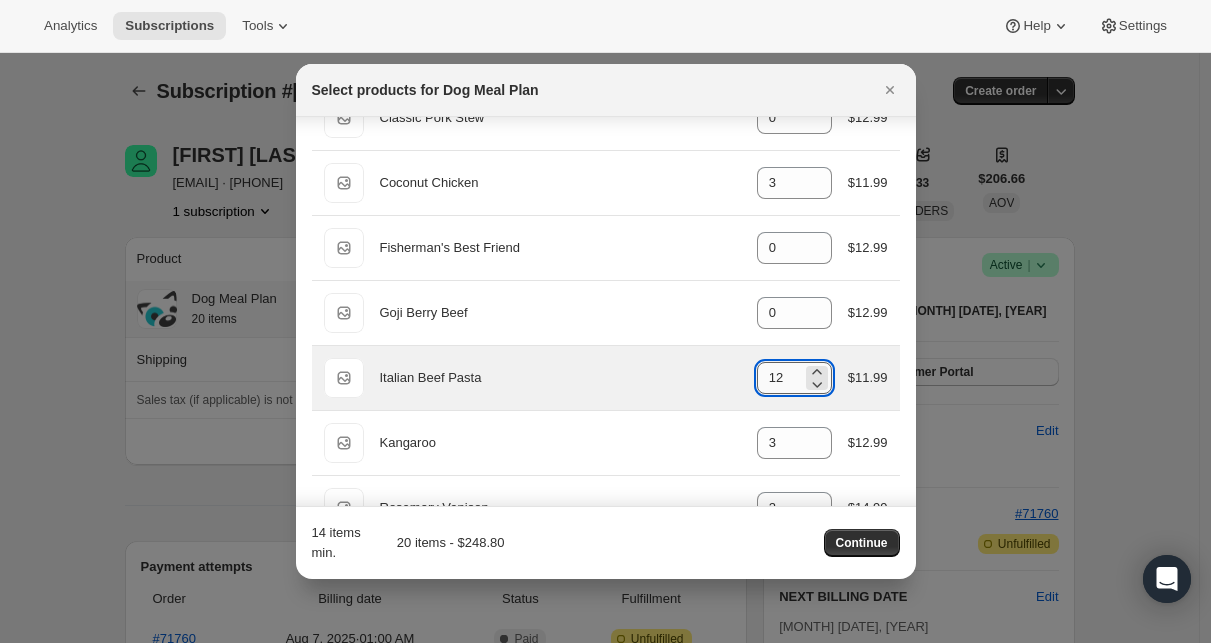 click on "12" at bounding box center [779, 378] 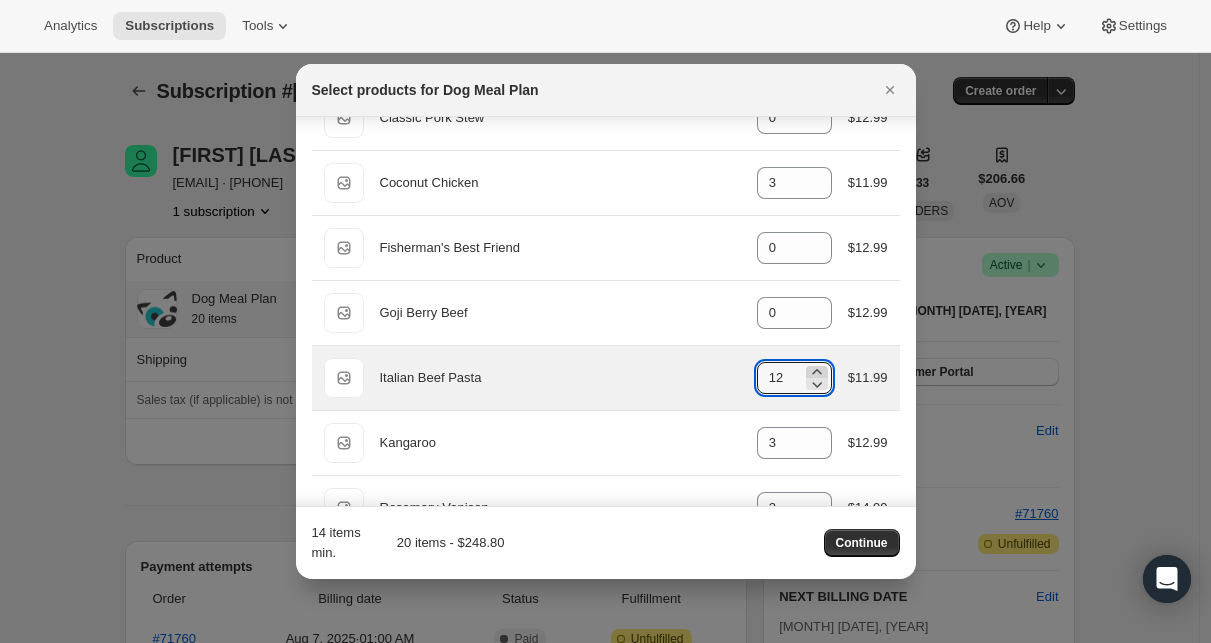 click 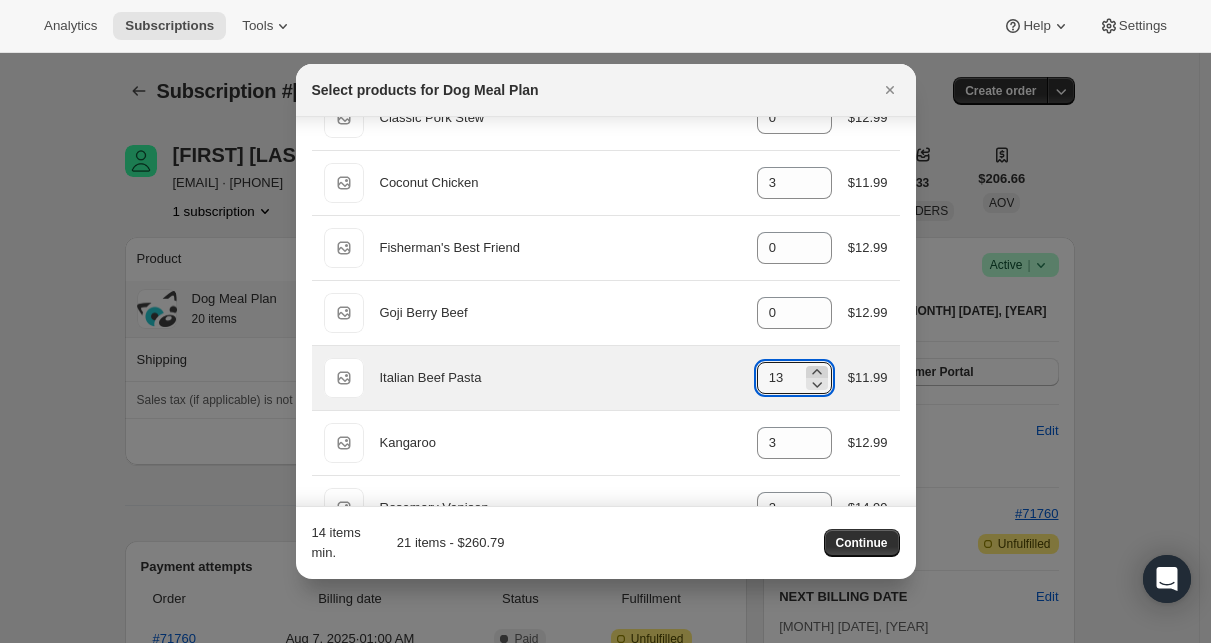 click 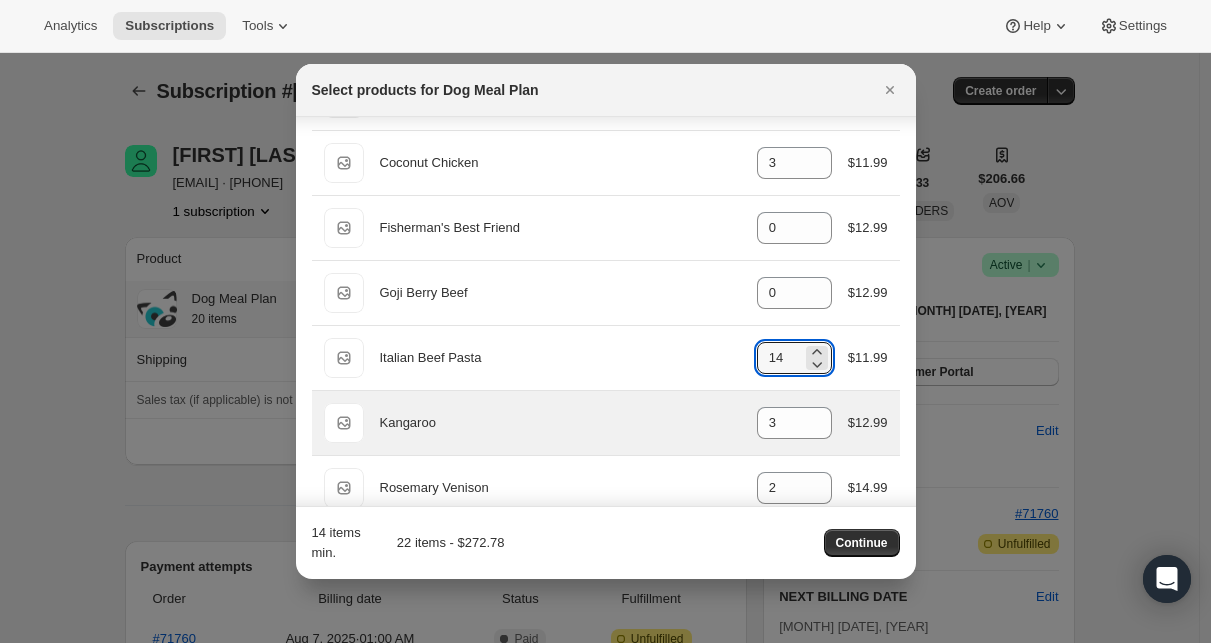 scroll, scrollTop: 293, scrollLeft: 0, axis: vertical 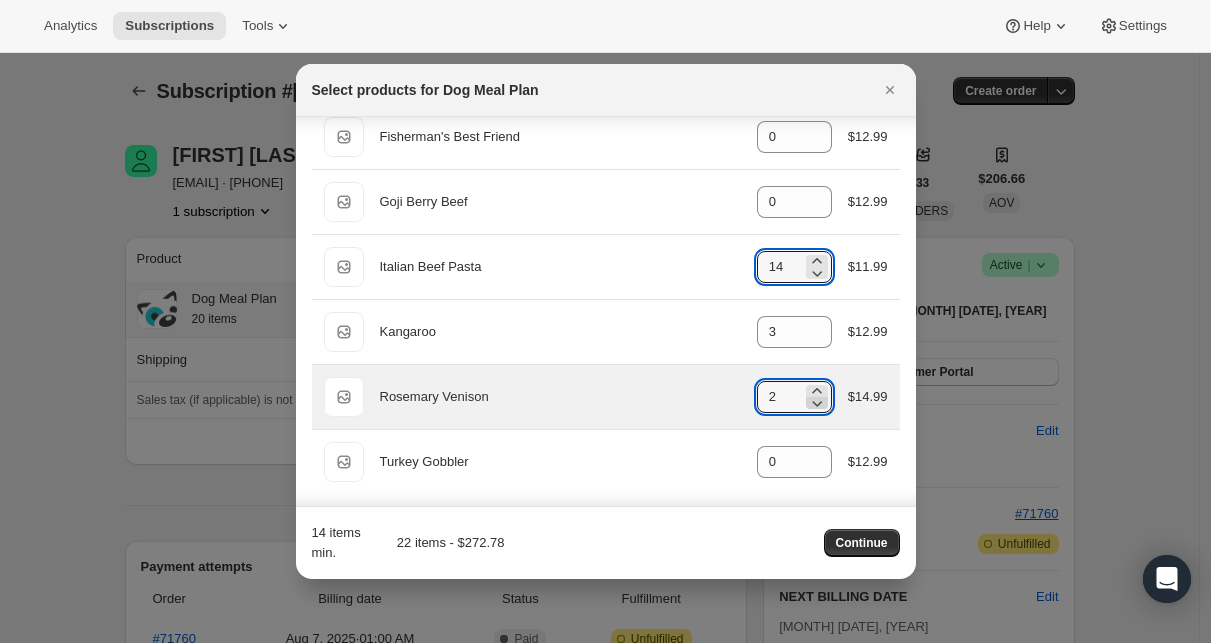 click 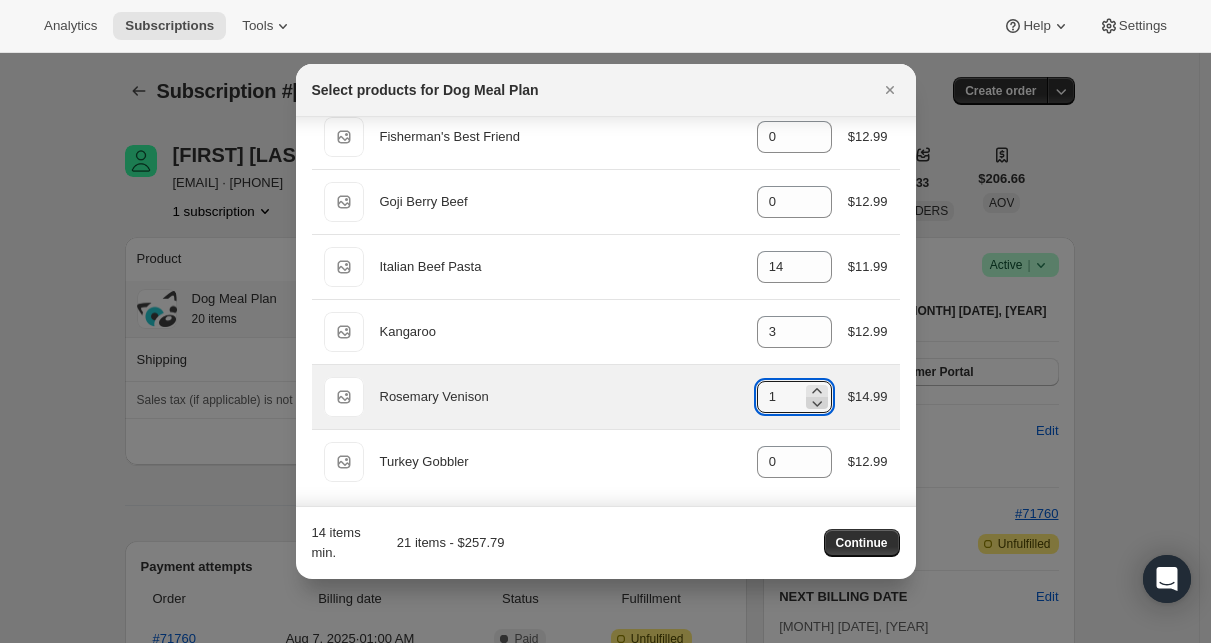click 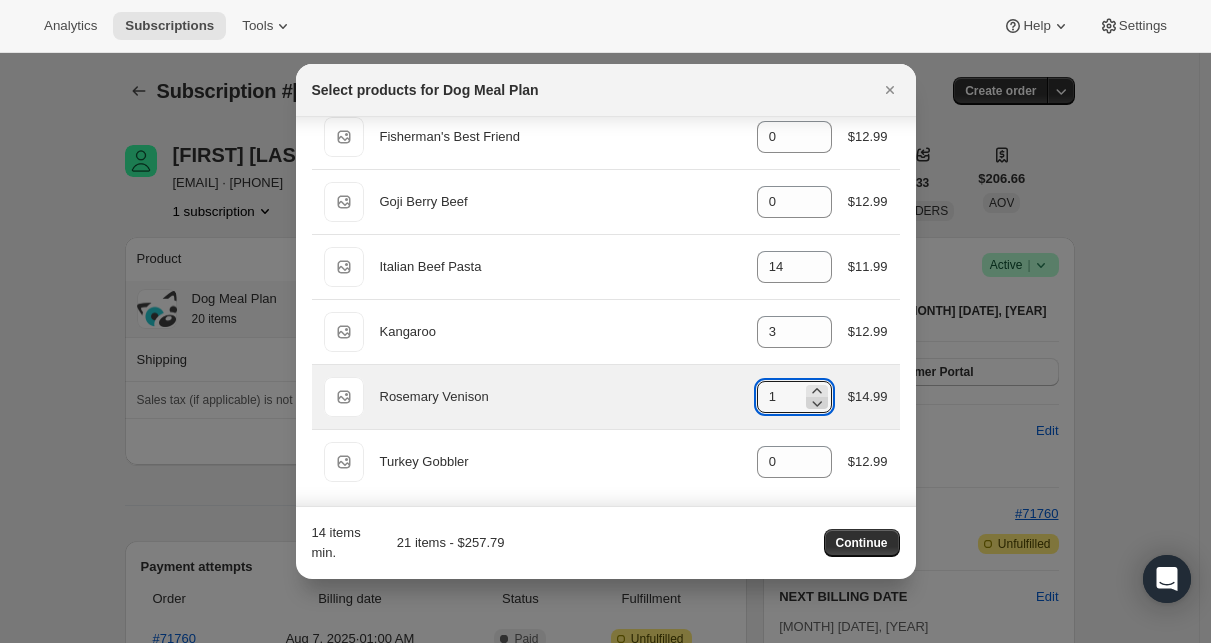 type on "0" 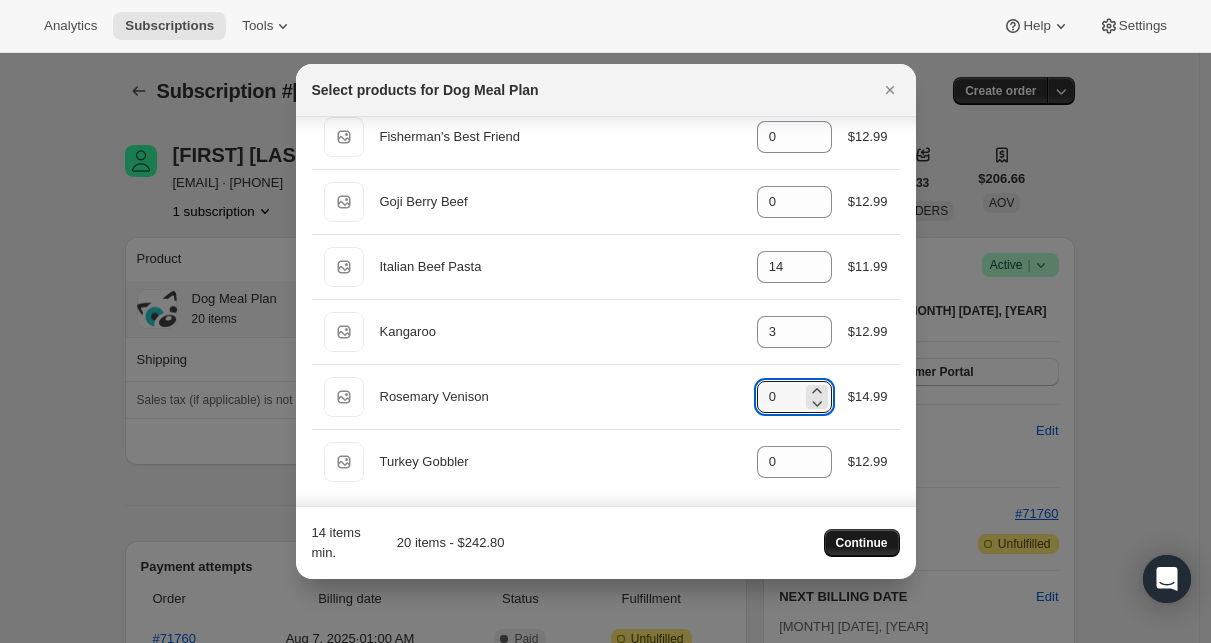 click on "Continue" at bounding box center [862, 543] 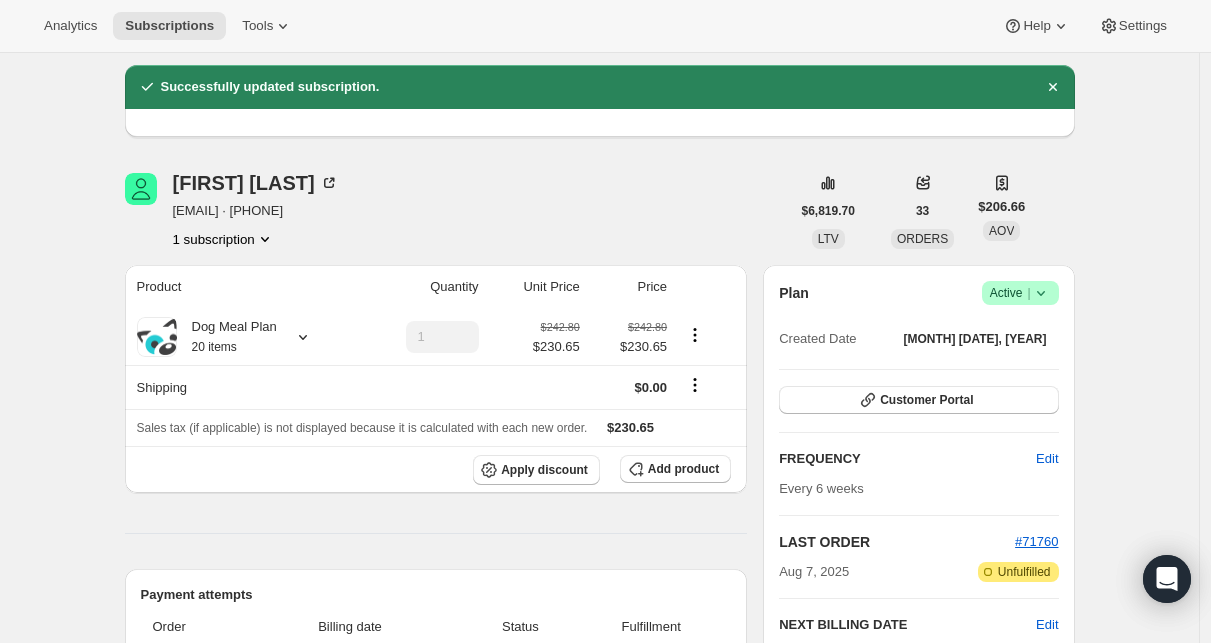 scroll, scrollTop: 146, scrollLeft: 0, axis: vertical 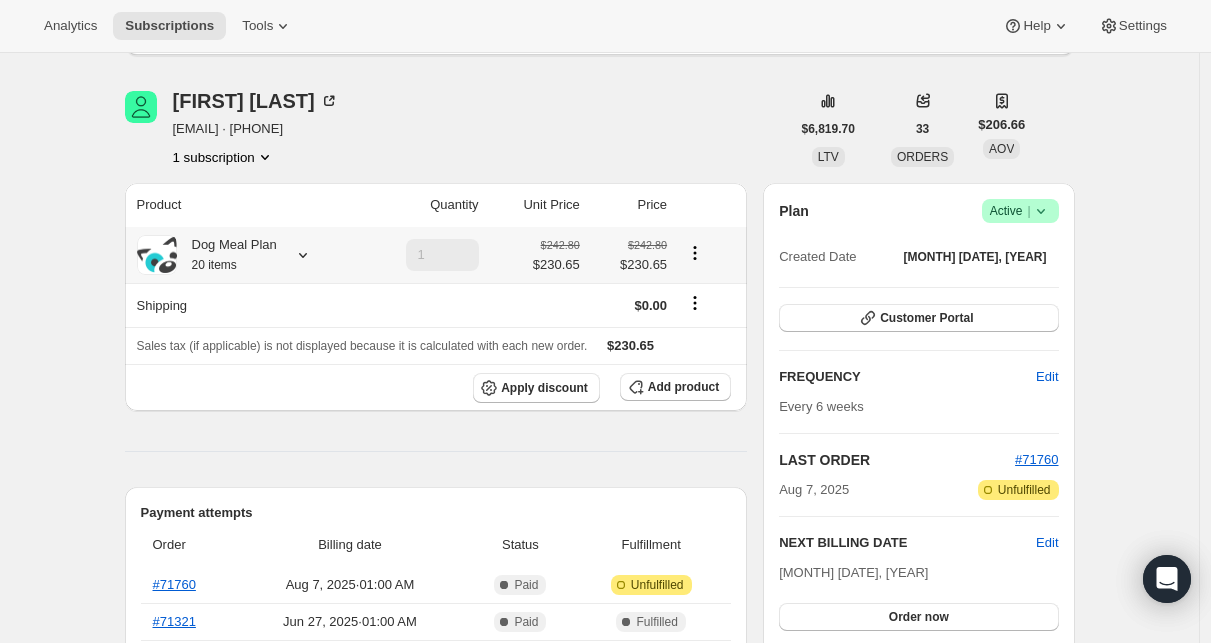 click on "Dog Meal Plan 20 items" at bounding box center [245, 255] 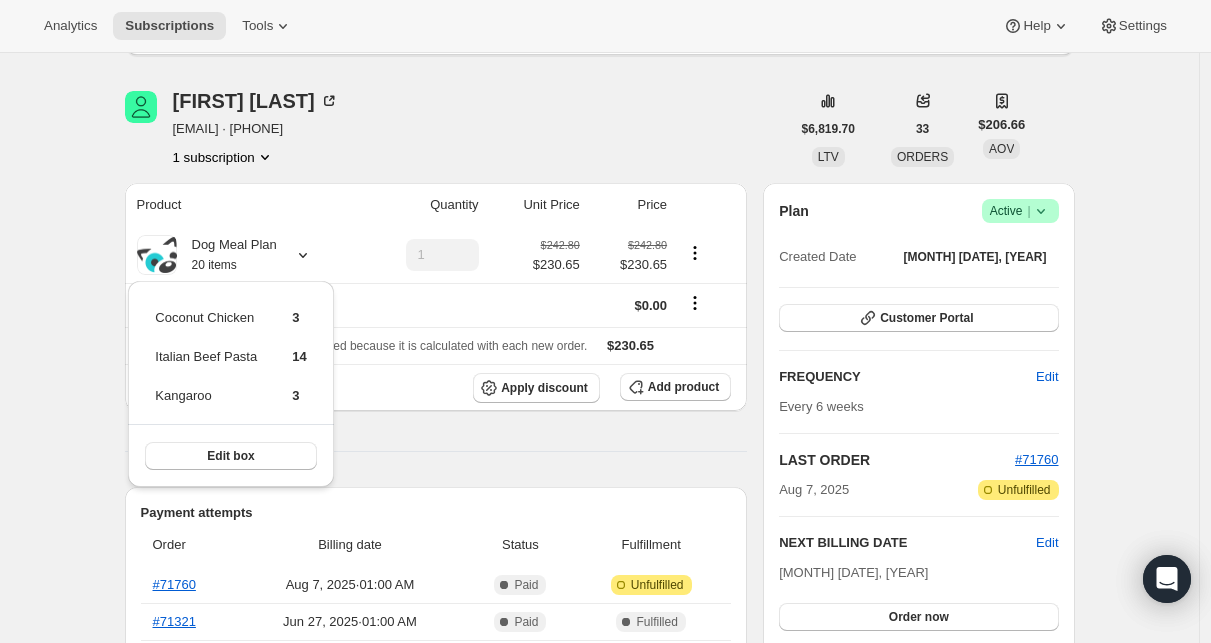 click on "Product Quantity Unit Price Price Dog Meal Plan 20 items 1 $242.80 $230.65 $242.80 $230.65 Shipping $0.00 Sales tax (if applicable) is not displayed because it is calculated with each new order.   $230.65 Apply discount Add product Payment attempts Order Billing date Status Fulfillment #71760 Aug 7, 2025  ·  01:00 AM  Complete Paid Attention Incomplete Unfulfilled #71321 Jun 27, 2025  ·  01:00 AM  Complete Paid  Complete Fulfilled --- Jun 26, 2025  ·  01:01 AM Critical Incomplete Failed Timeline Aug 8, 2025 Celia Gatto updated box contents via Admin 12:21 PM New box selection 3 - Coconut Chicken 14 - Italian Beef Pasta 3 - Kangaroo Previous box selection 3 - Coconut Chicken 2 - Rosemary Venison 12 - Italian Beef Pasta 3 - Kangaroo Aug 7, 2025 Order processed successfully.  View order 01:00 AM Aug 2, 2025 Subscription reminder email sent via Awtomic email, Klaviyo. 01:01 AM Jun 27, 2025 Order processed successfully.  View order 01:00 AM 01:00 AM Jun 26, 2025 Payment attempt failed. Attempt 1 of 6. 01:01 AM" at bounding box center (436, 867) 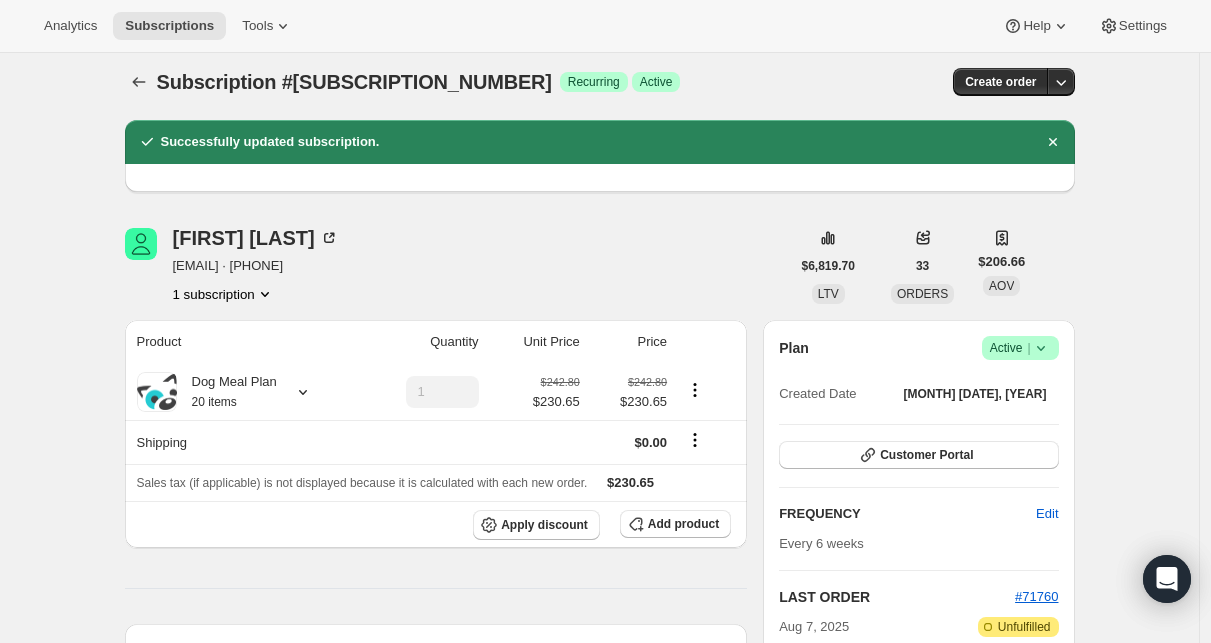 scroll, scrollTop: 0, scrollLeft: 0, axis: both 